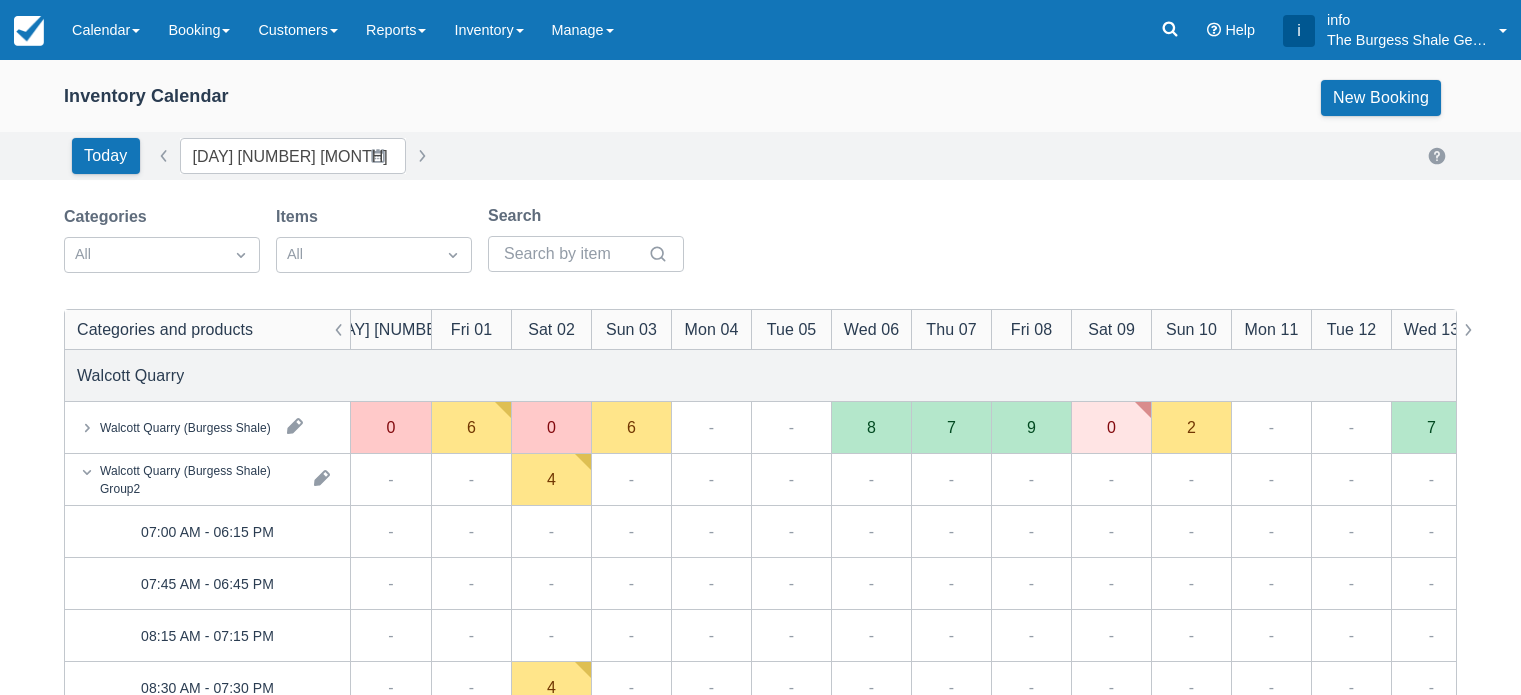 scroll, scrollTop: 200, scrollLeft: 0, axis: vertical 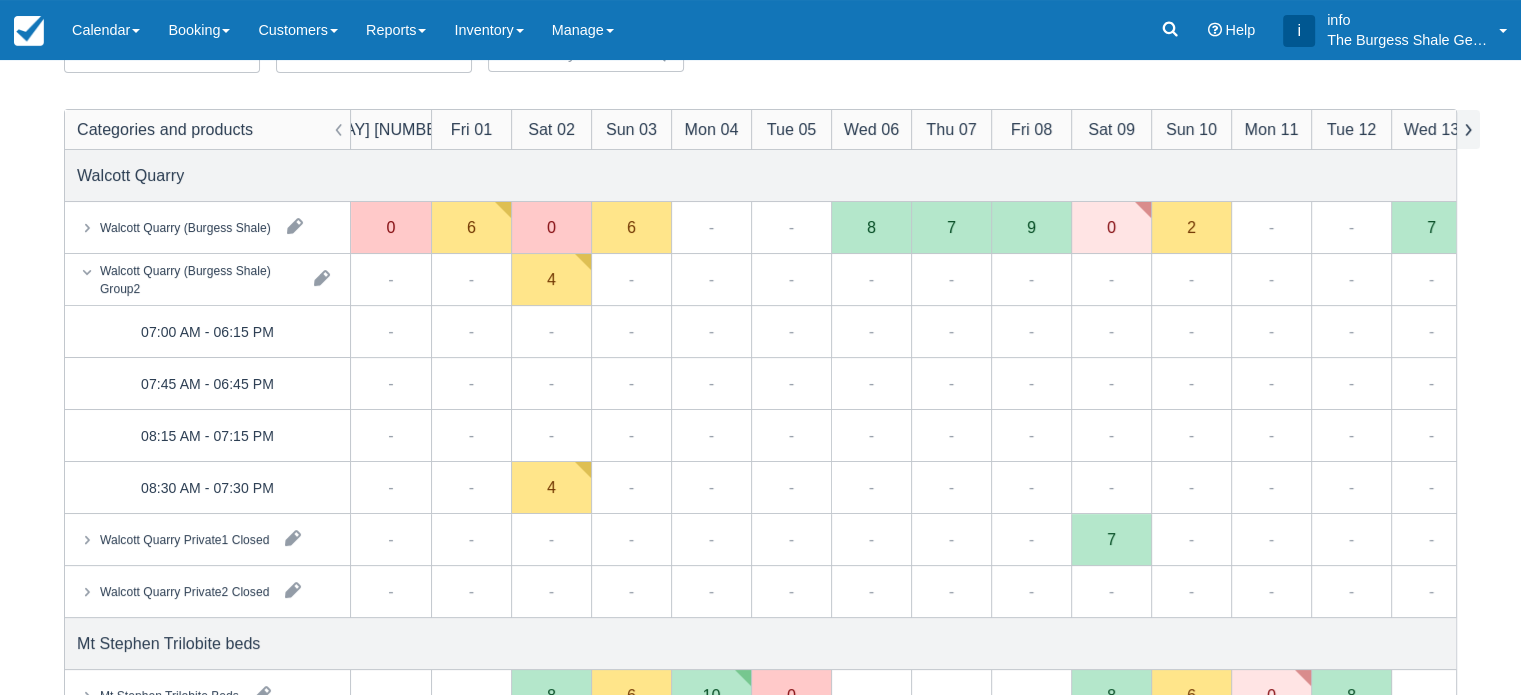 click at bounding box center [1468, 129] 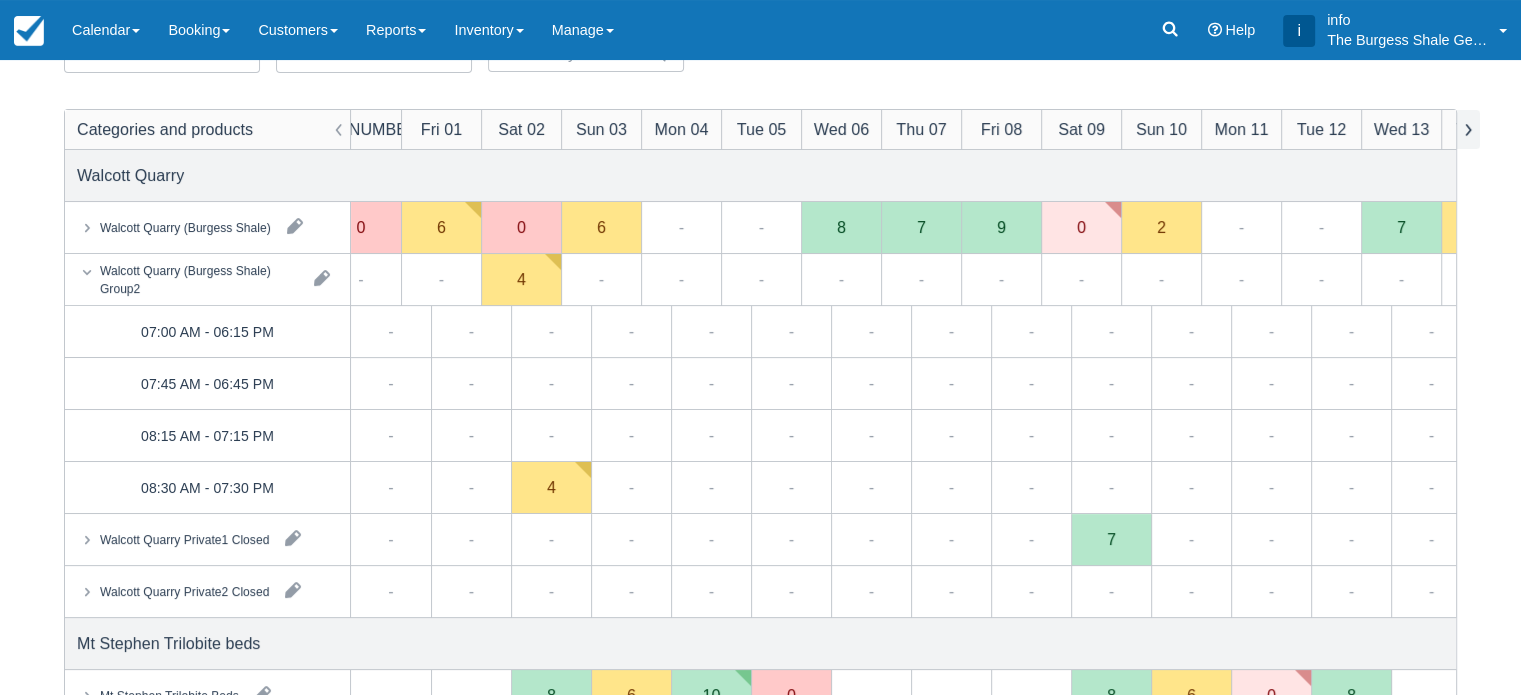 scroll, scrollTop: 0, scrollLeft: 30, axis: horizontal 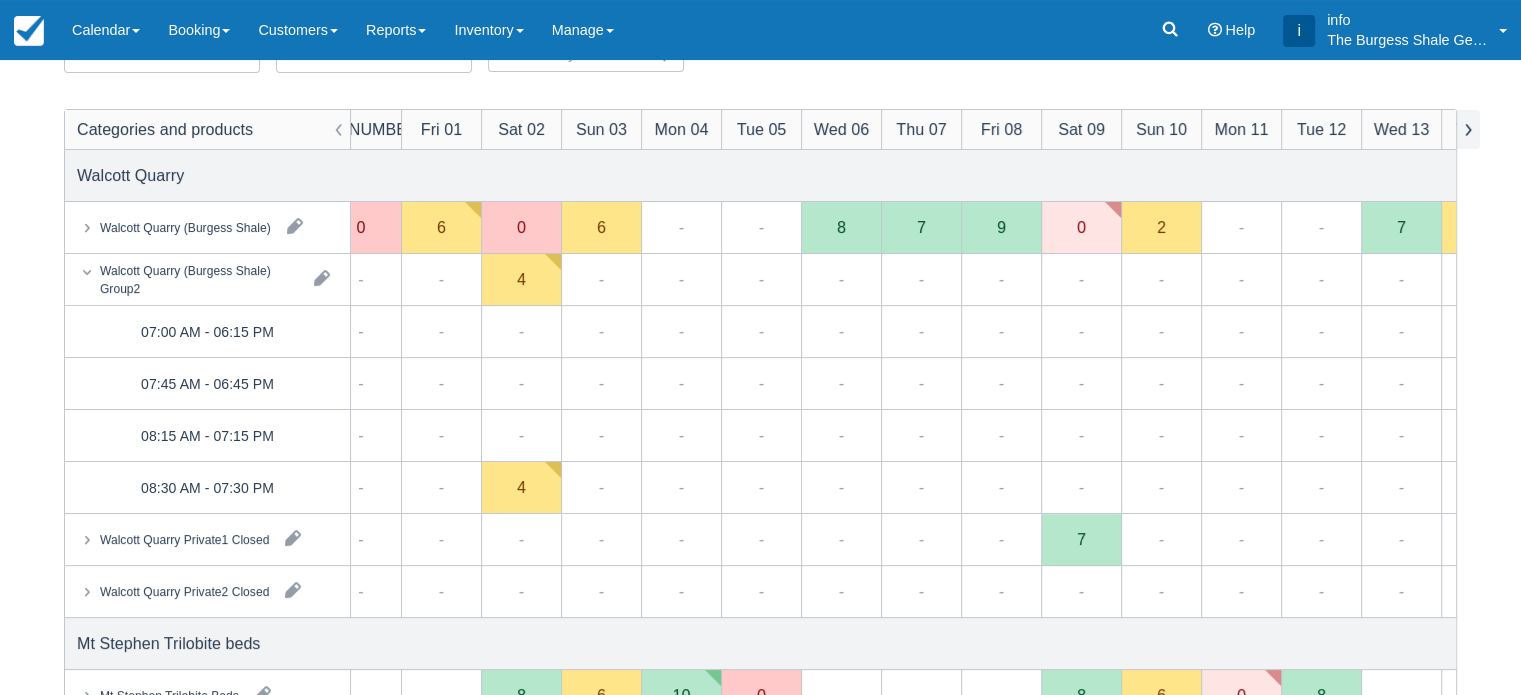 click at bounding box center (1468, 129) 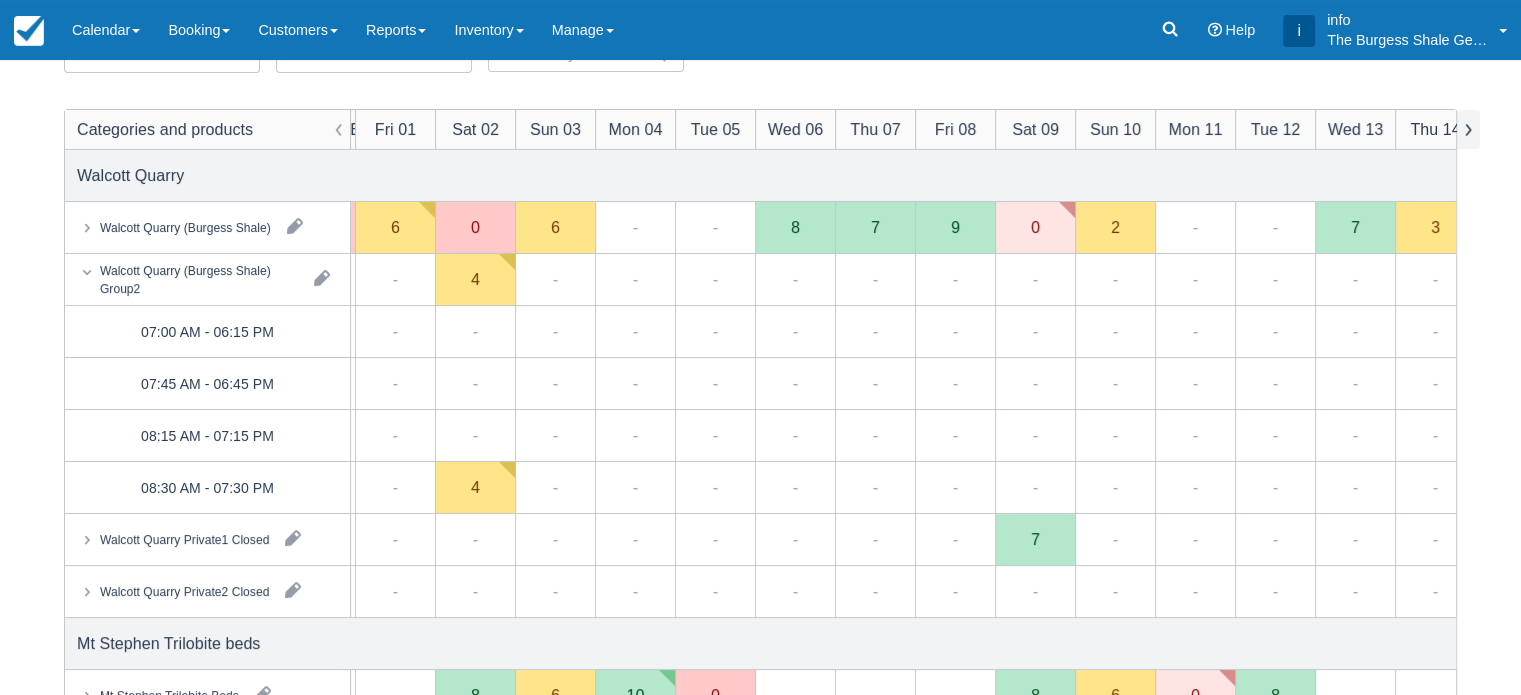 click at bounding box center (1468, 129) 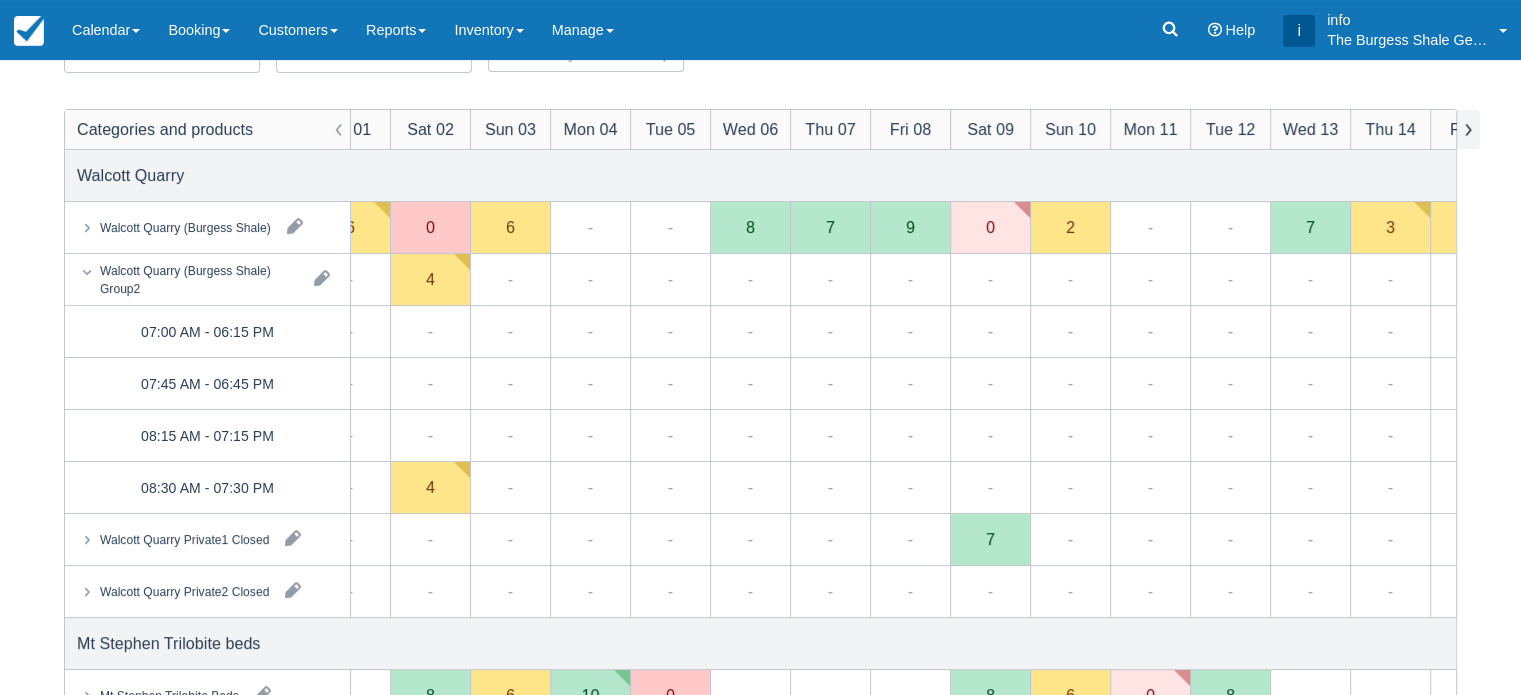 click at bounding box center (1468, 129) 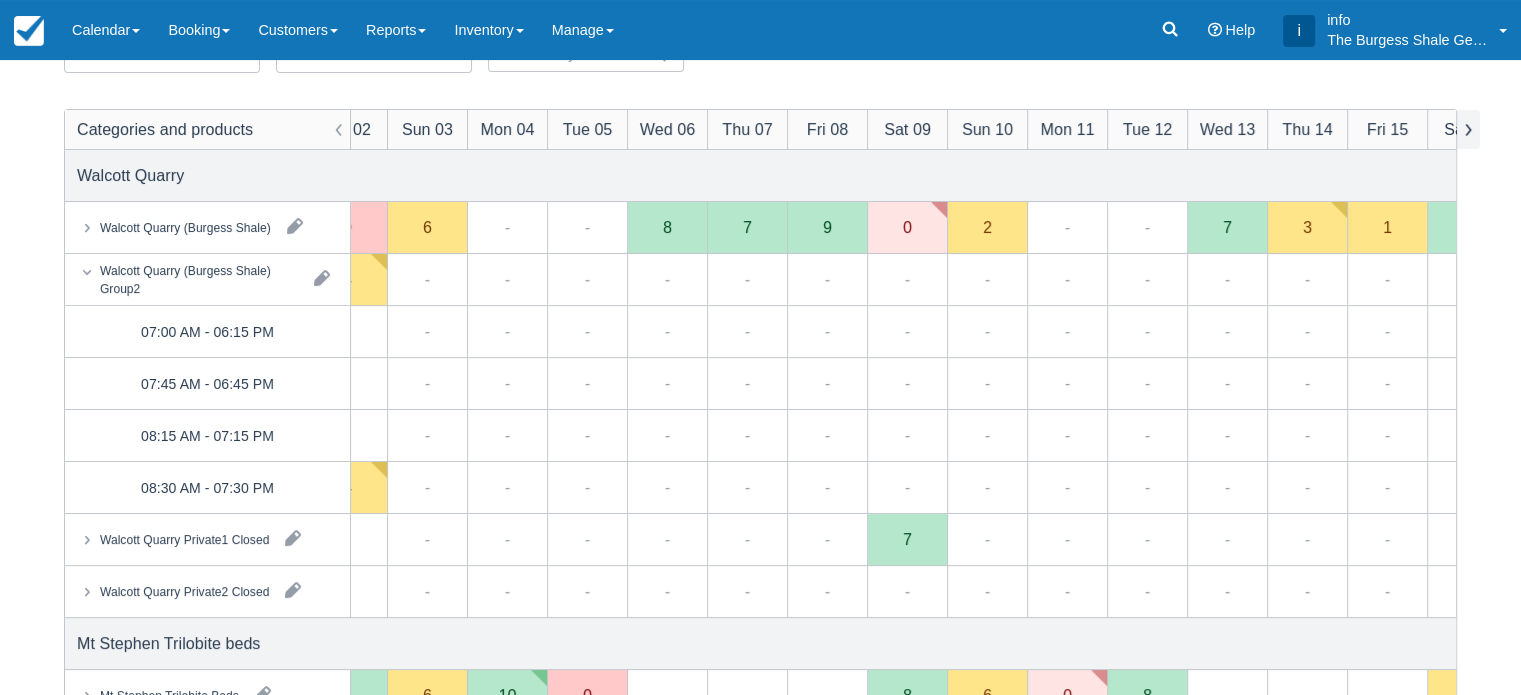 click at bounding box center [1468, 129] 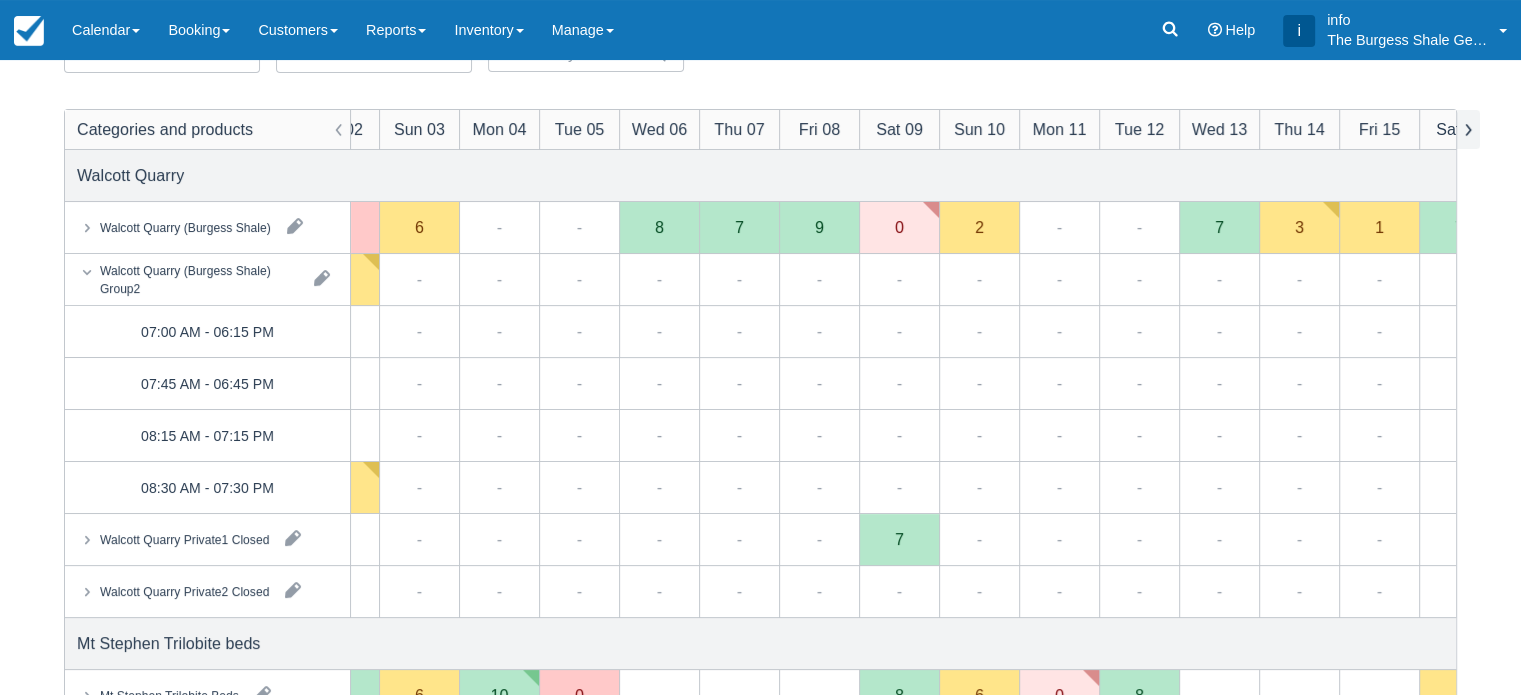 click at bounding box center [1468, 129] 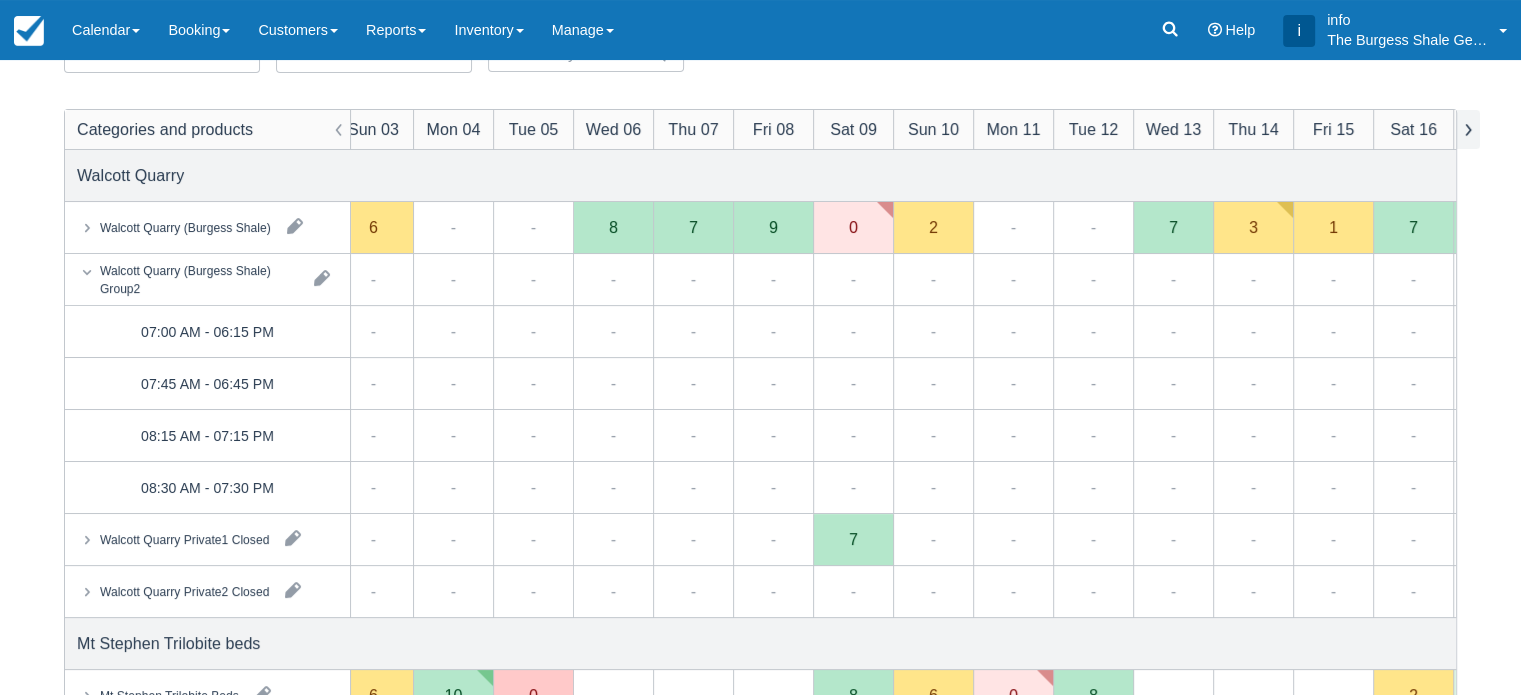 click at bounding box center [1468, 129] 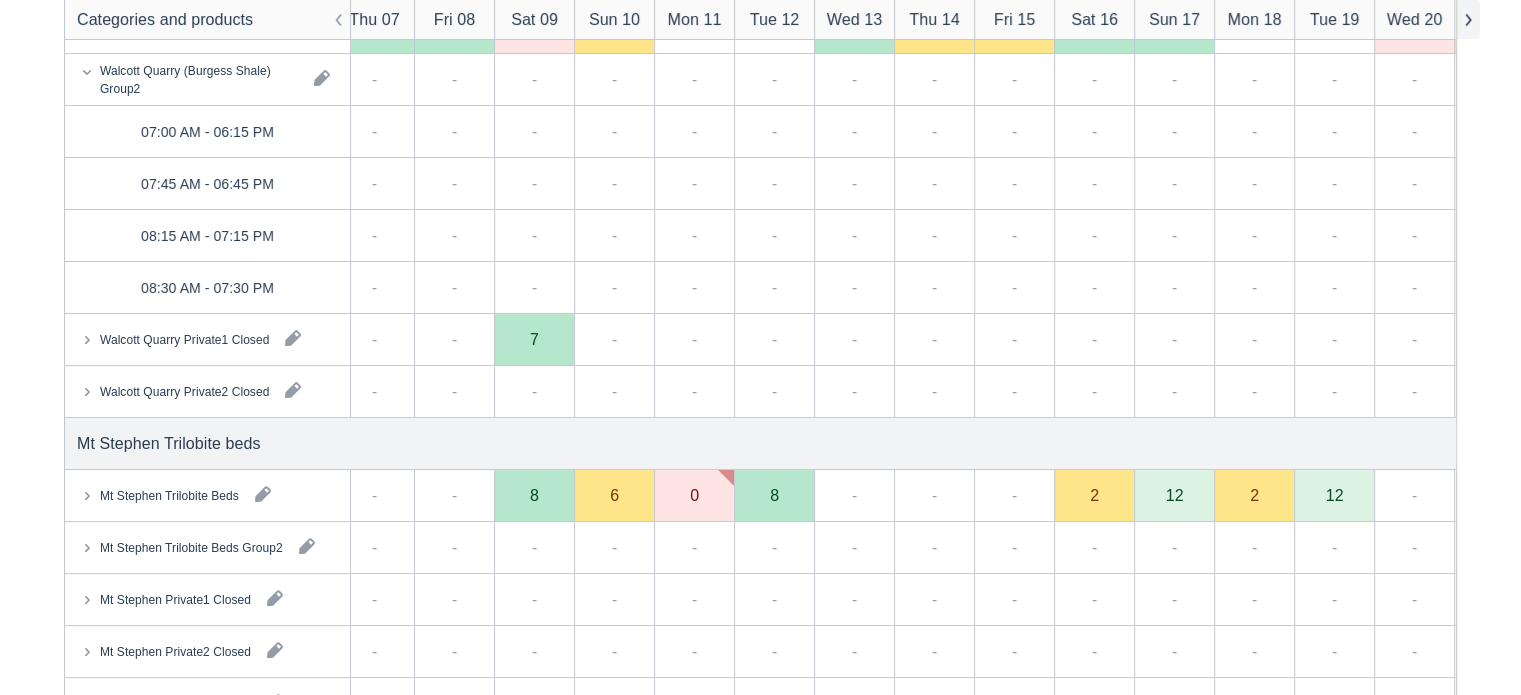 click at bounding box center [1468, 19] 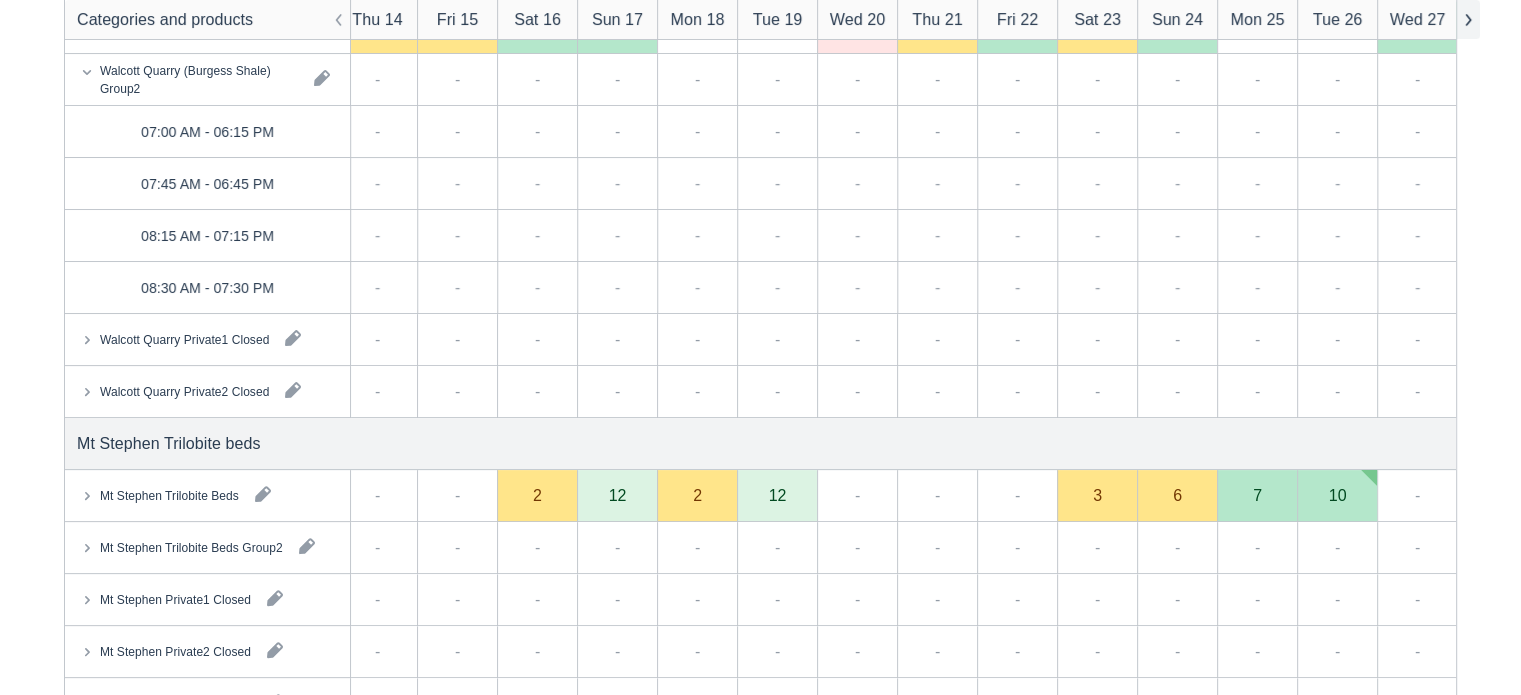 click at bounding box center [1468, 19] 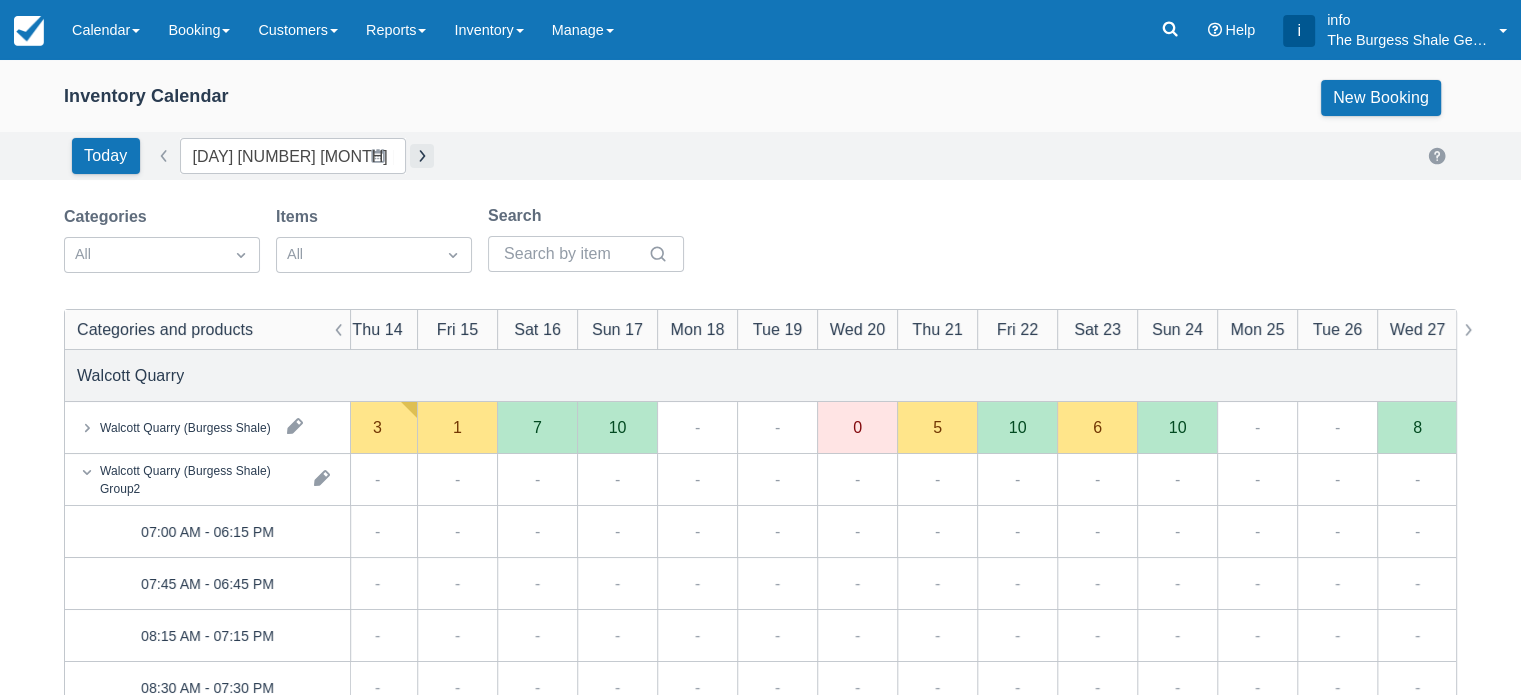 click at bounding box center [422, 156] 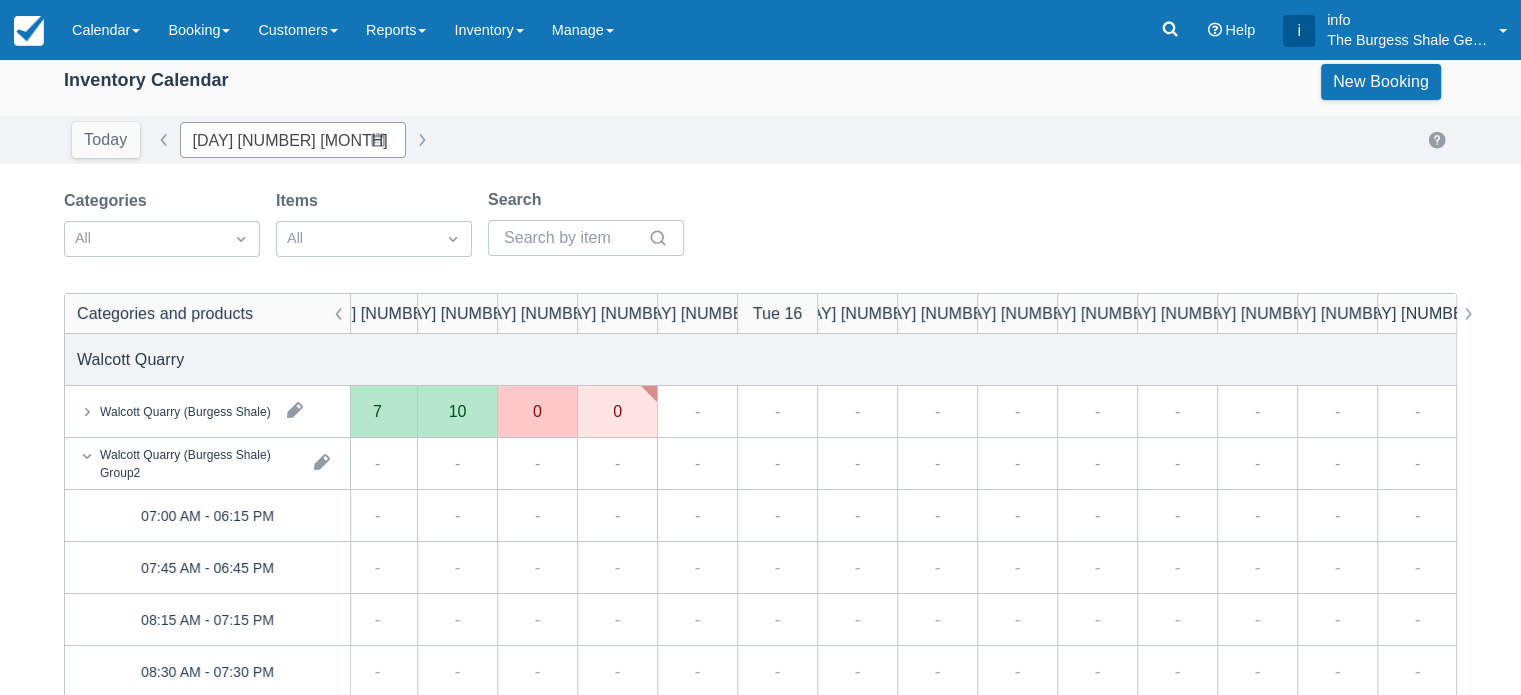 scroll, scrollTop: 0, scrollLeft: 0, axis: both 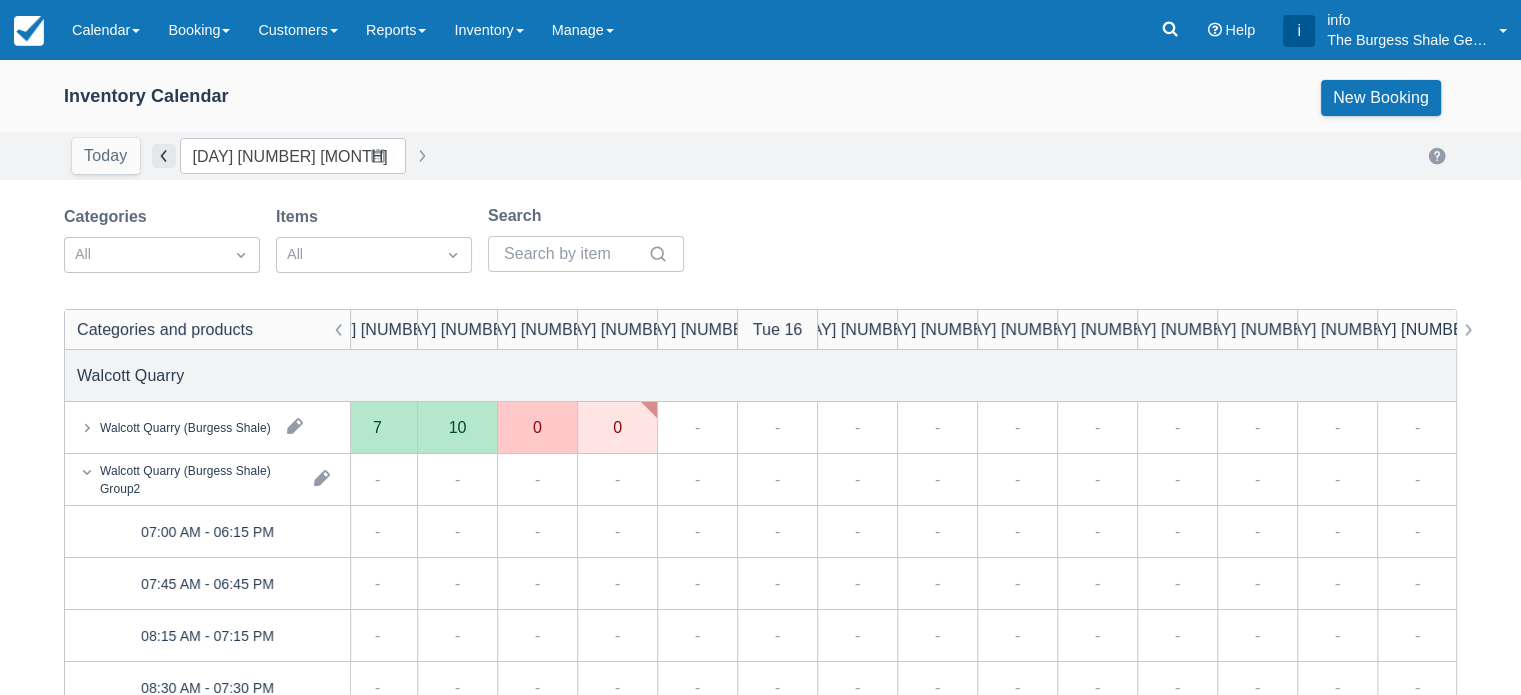 click at bounding box center [164, 156] 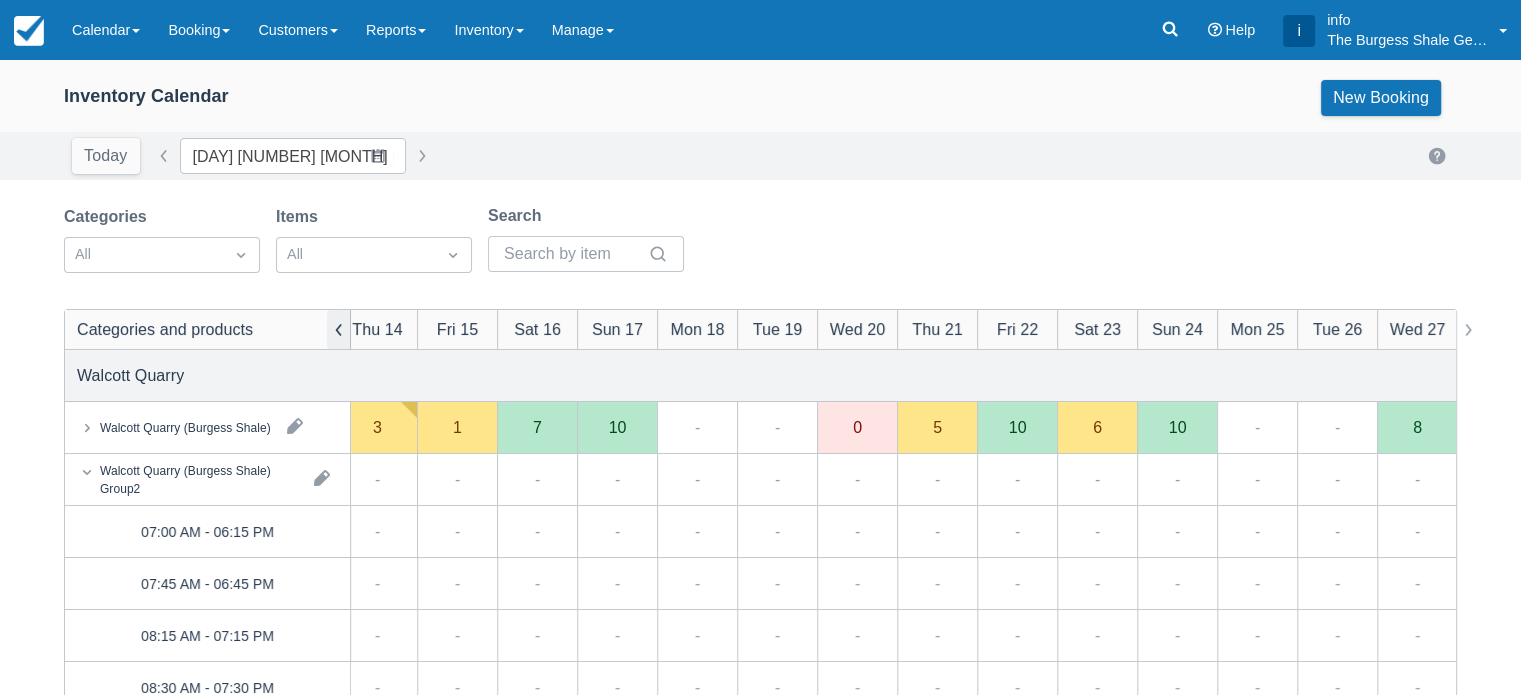 click at bounding box center [339, 329] 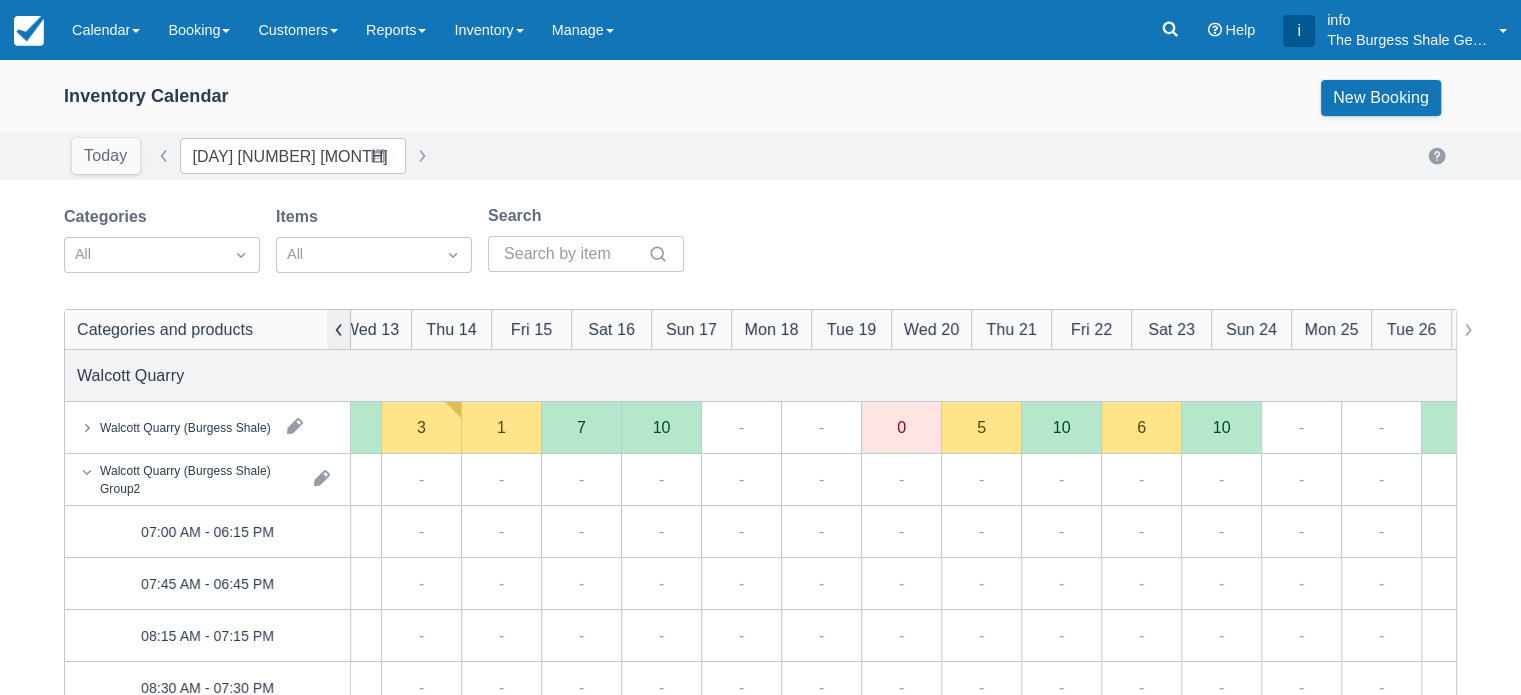 click at bounding box center [339, 329] 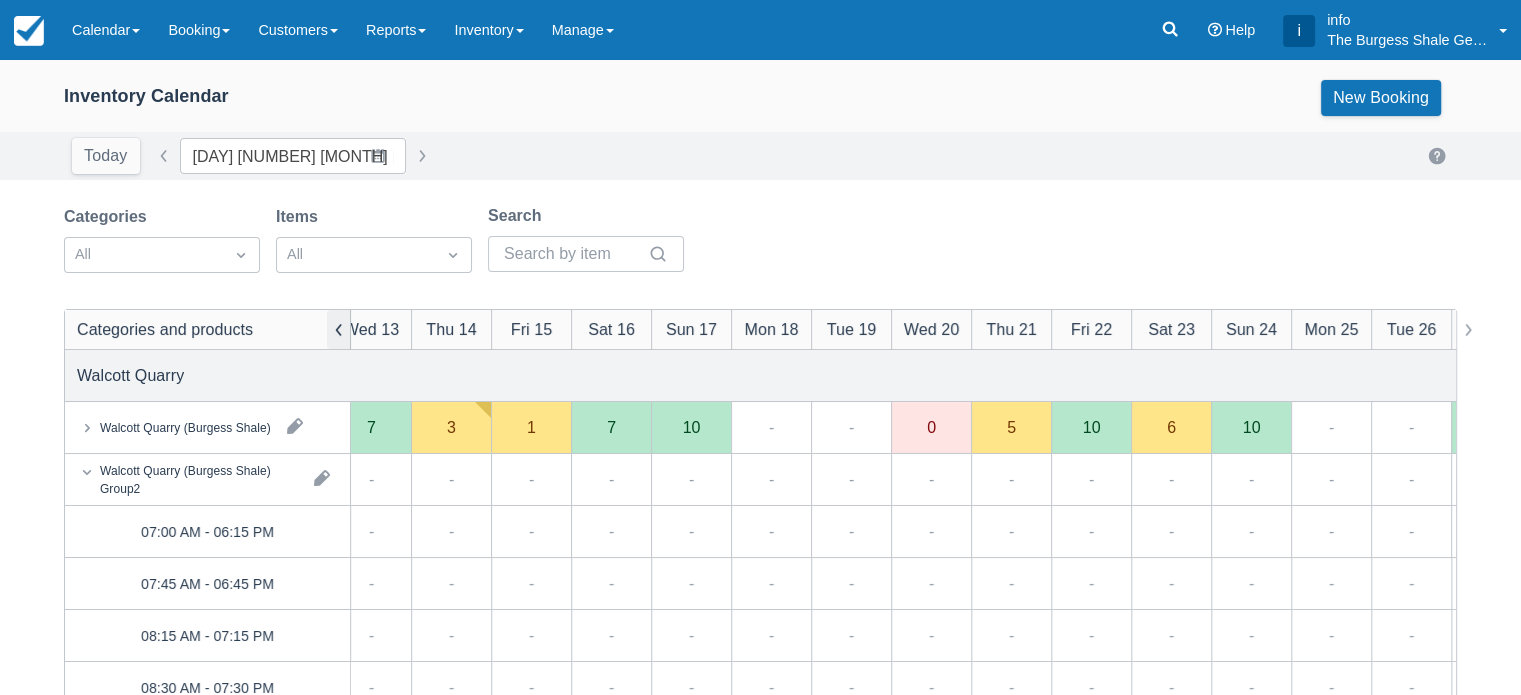 click at bounding box center [339, 329] 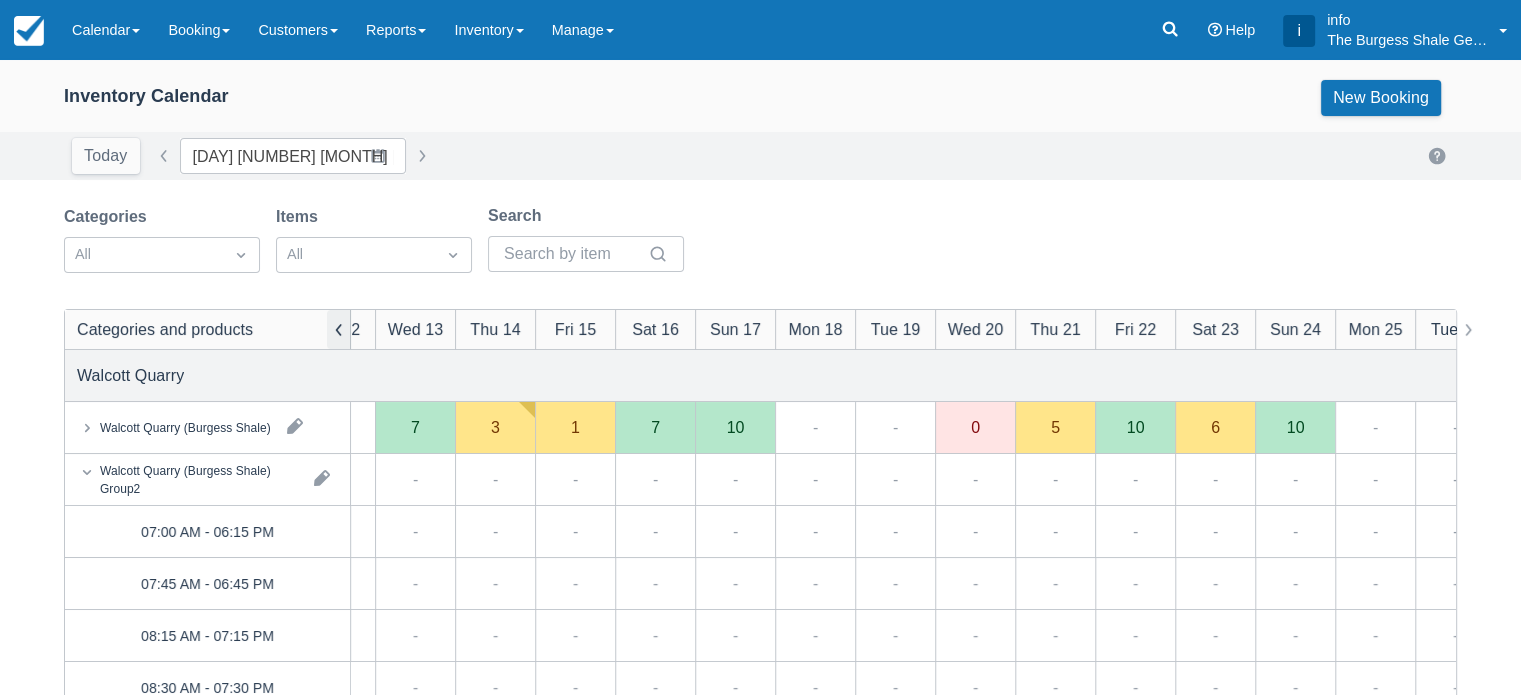 click at bounding box center (339, 329) 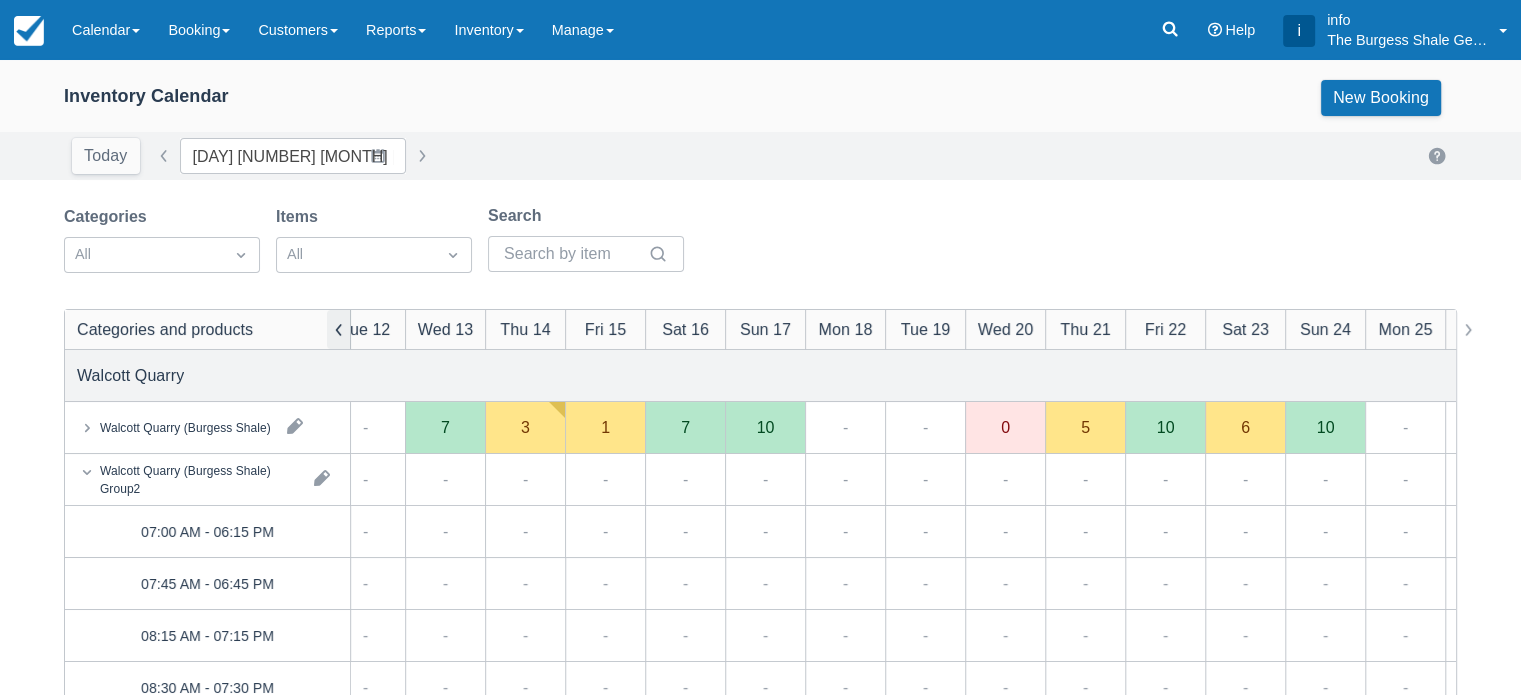click at bounding box center [339, 329] 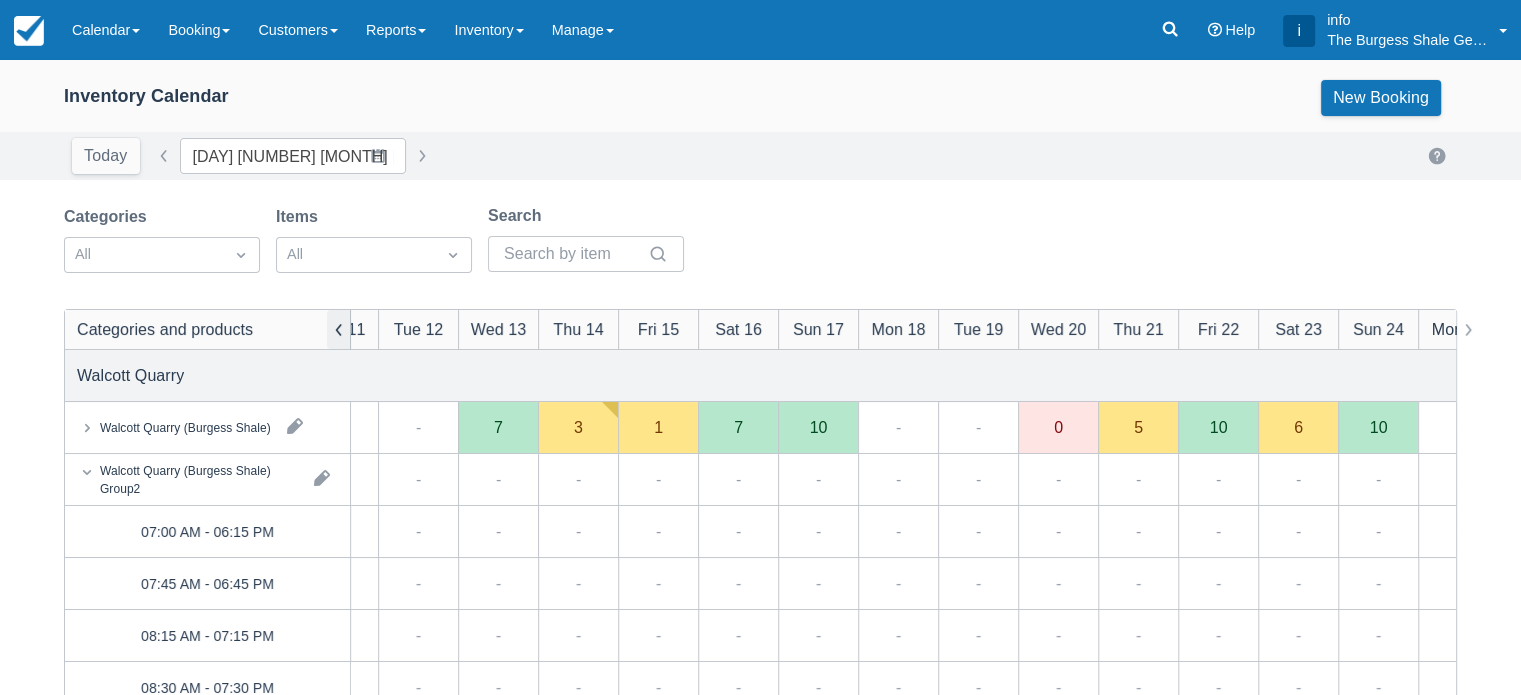 click at bounding box center (339, 329) 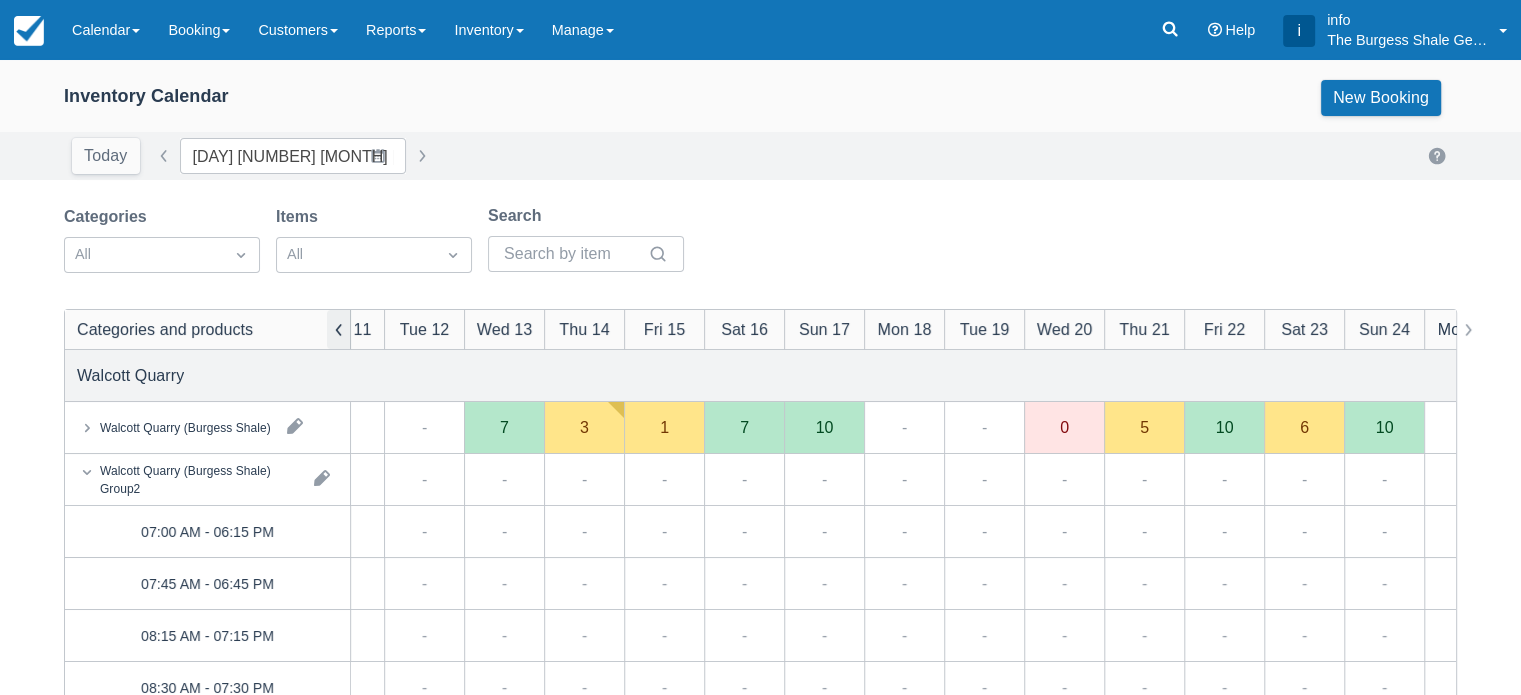 click at bounding box center [339, 329] 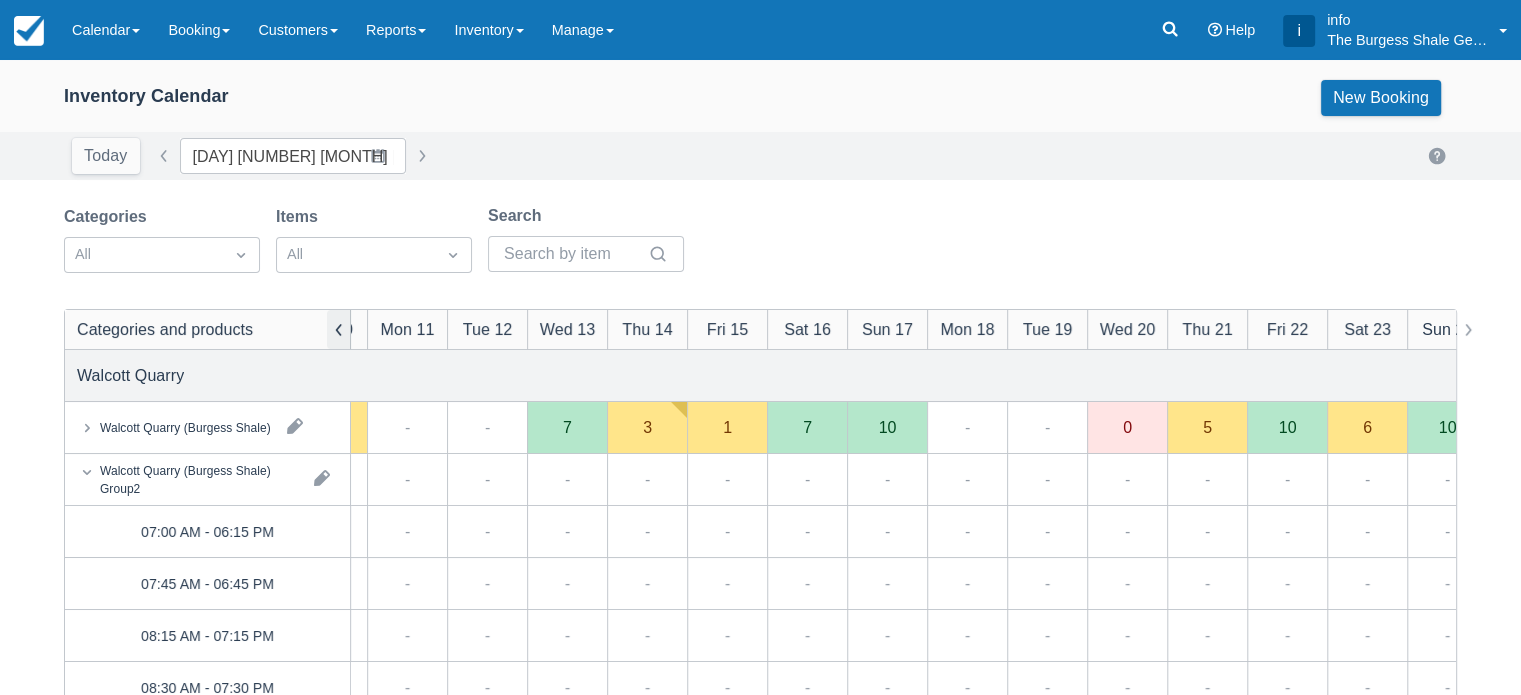 click at bounding box center (339, 329) 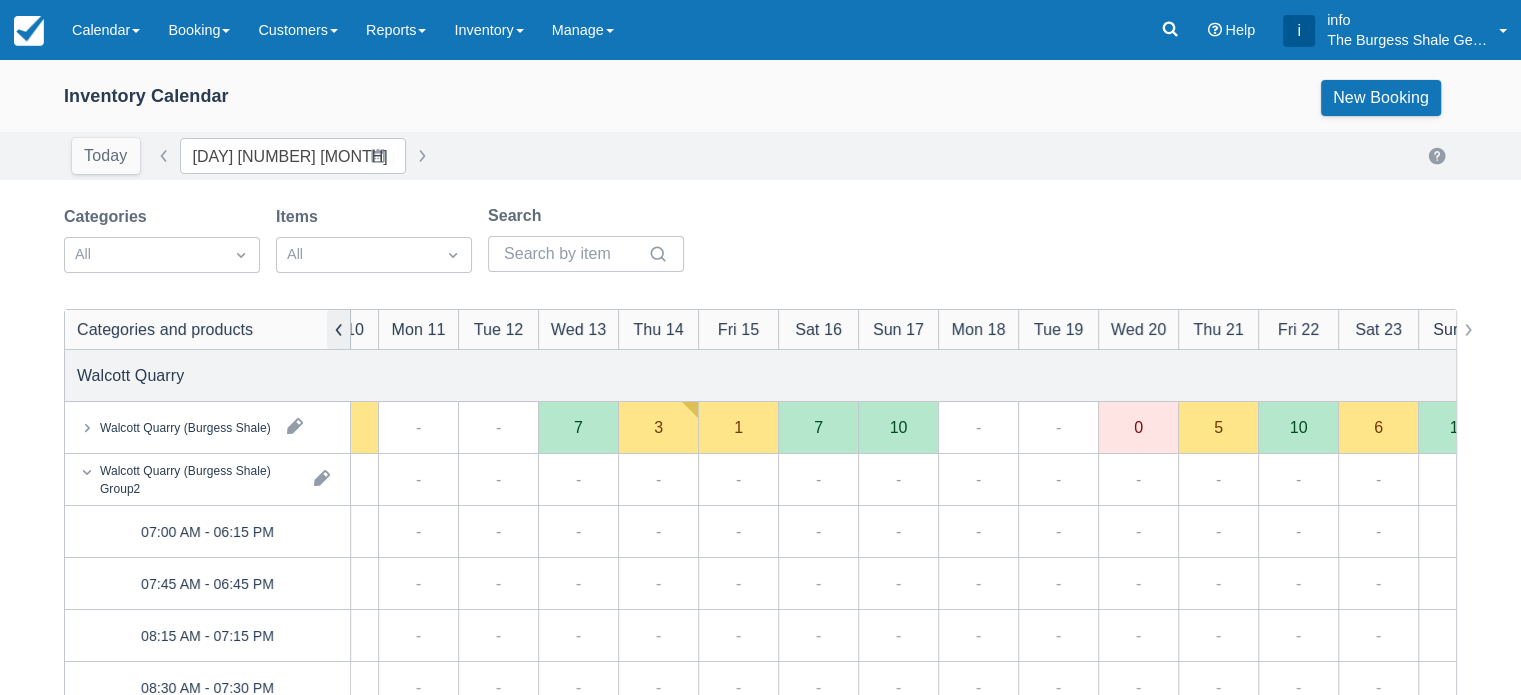 scroll, scrollTop: 0, scrollLeft: 750, axis: horizontal 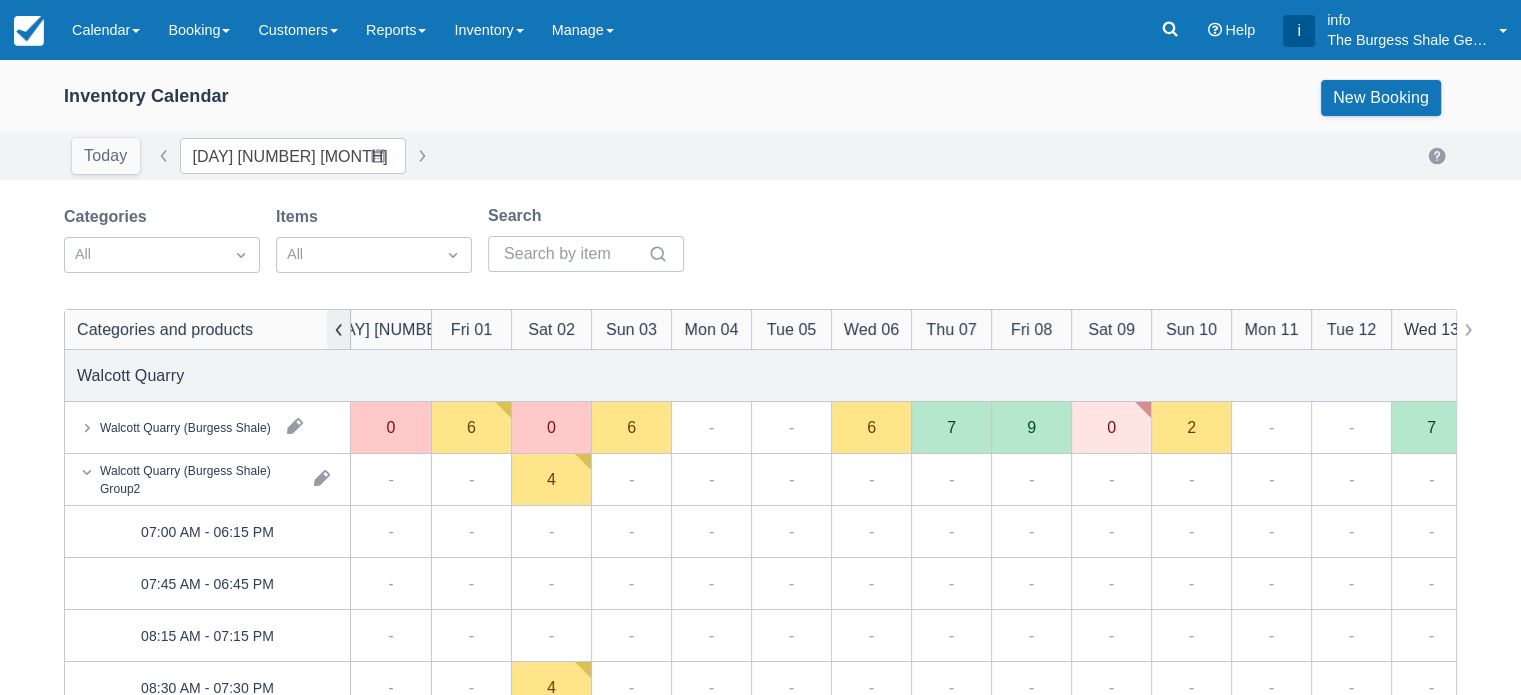 click at bounding box center [339, 329] 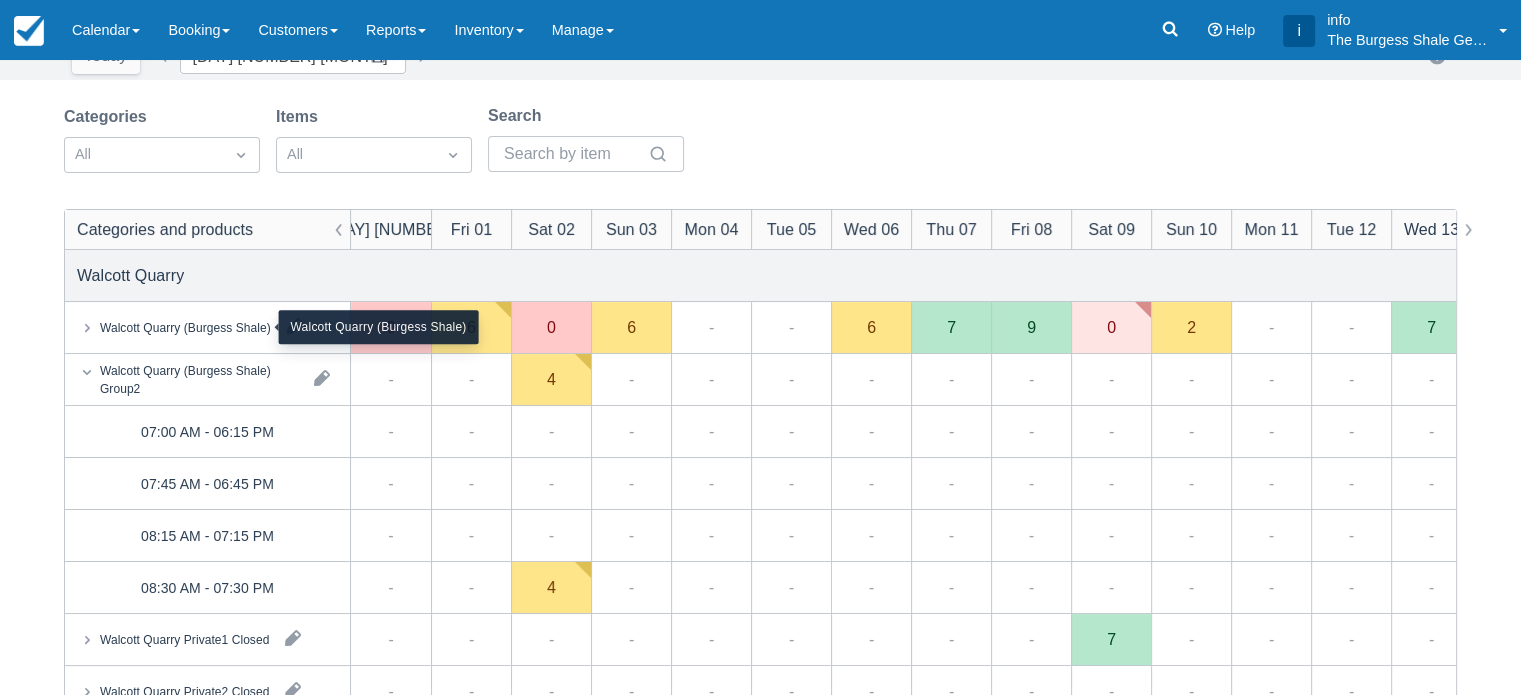 click on "Walcott Quarry (Burgess Shale)" at bounding box center [185, 327] 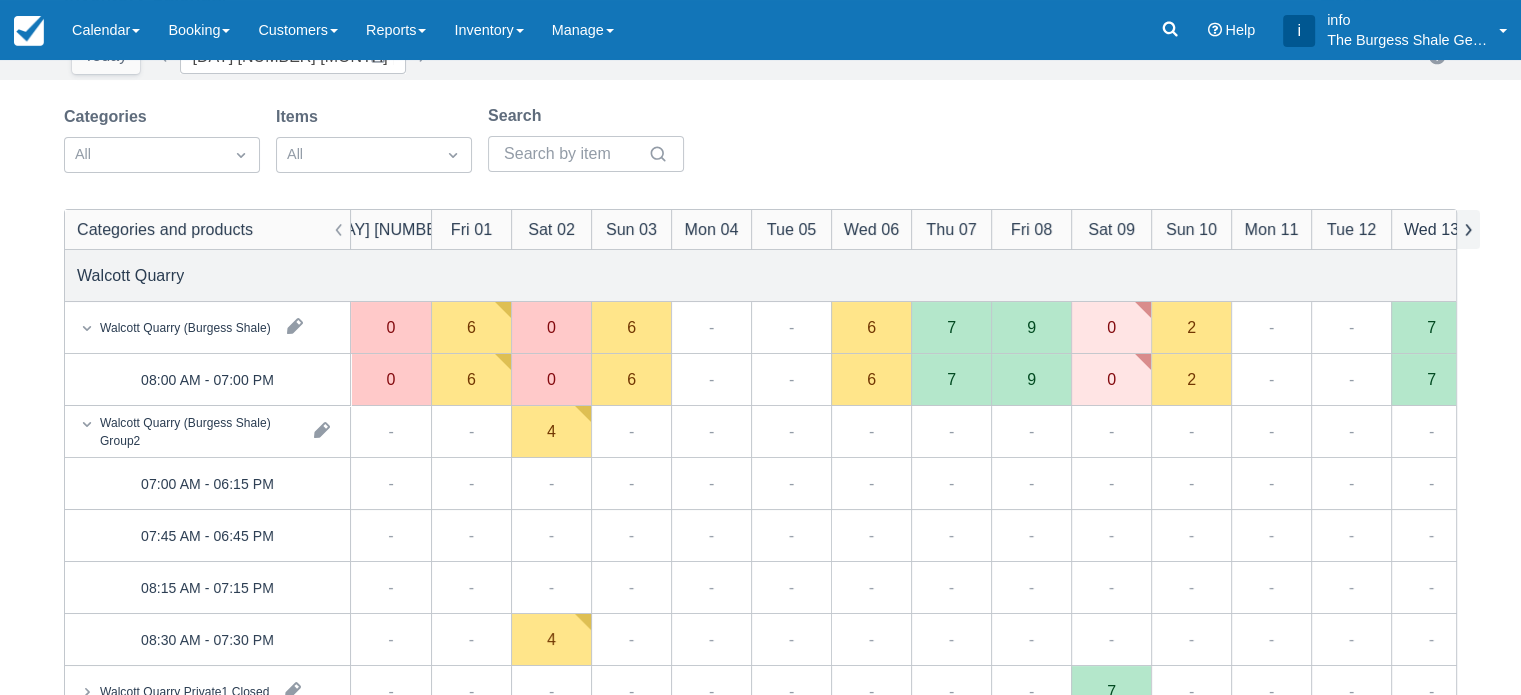 scroll, scrollTop: 0, scrollLeft: 45, axis: horizontal 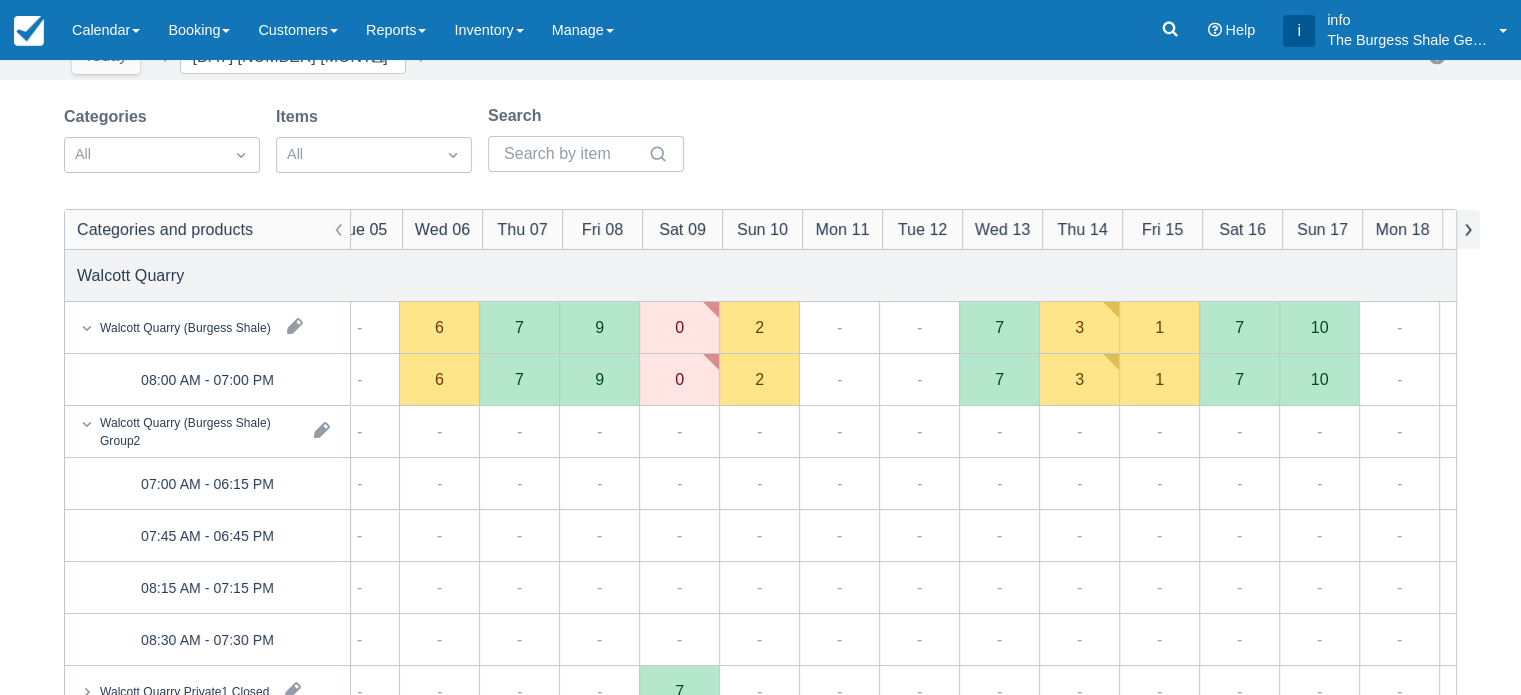 click at bounding box center (1468, 229) 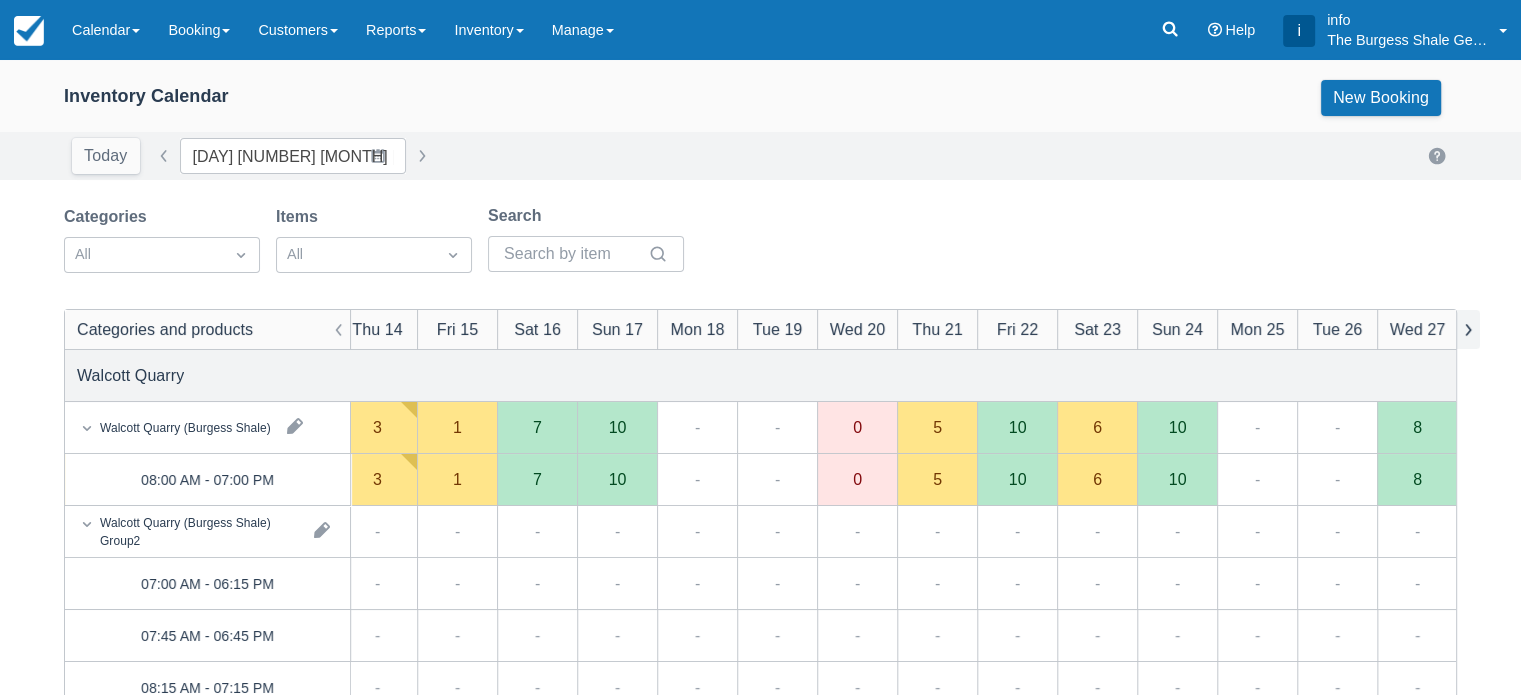 click at bounding box center [1468, 329] 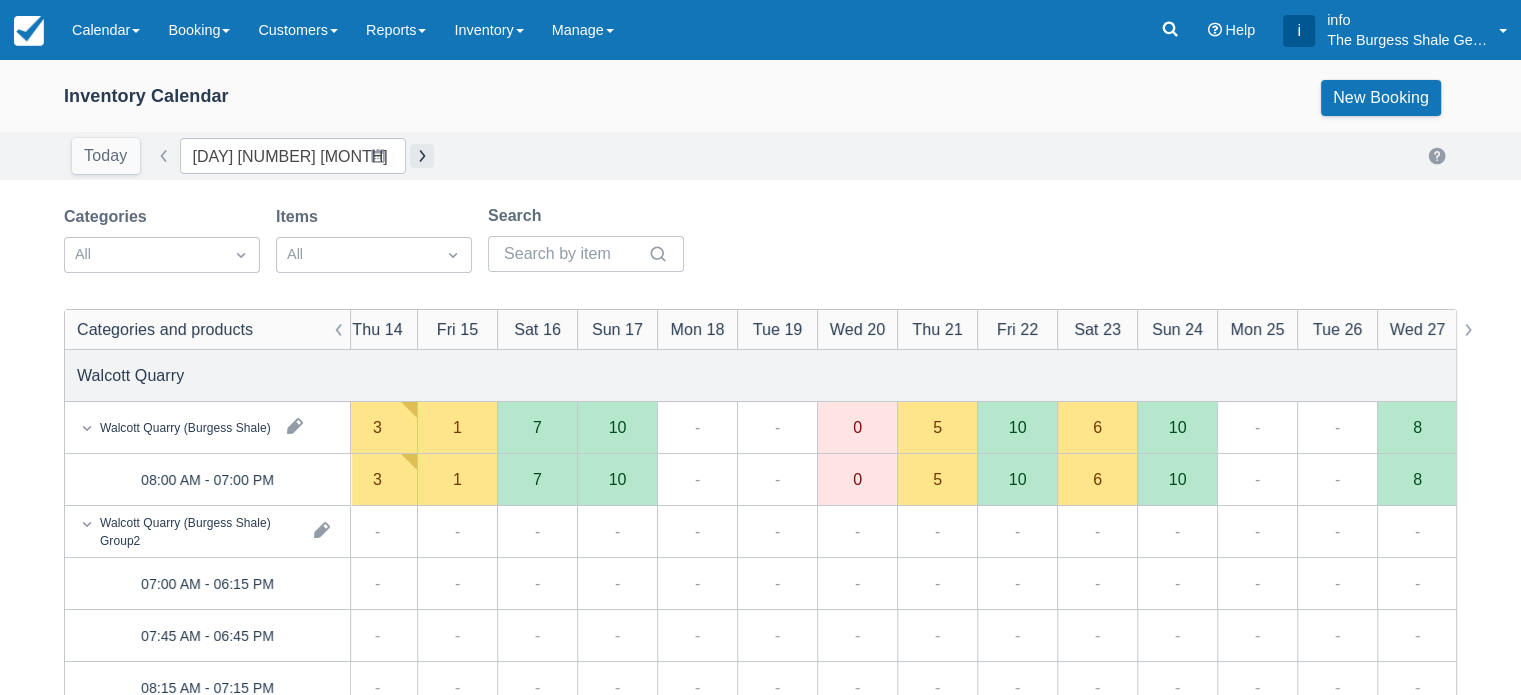 click at bounding box center (422, 156) 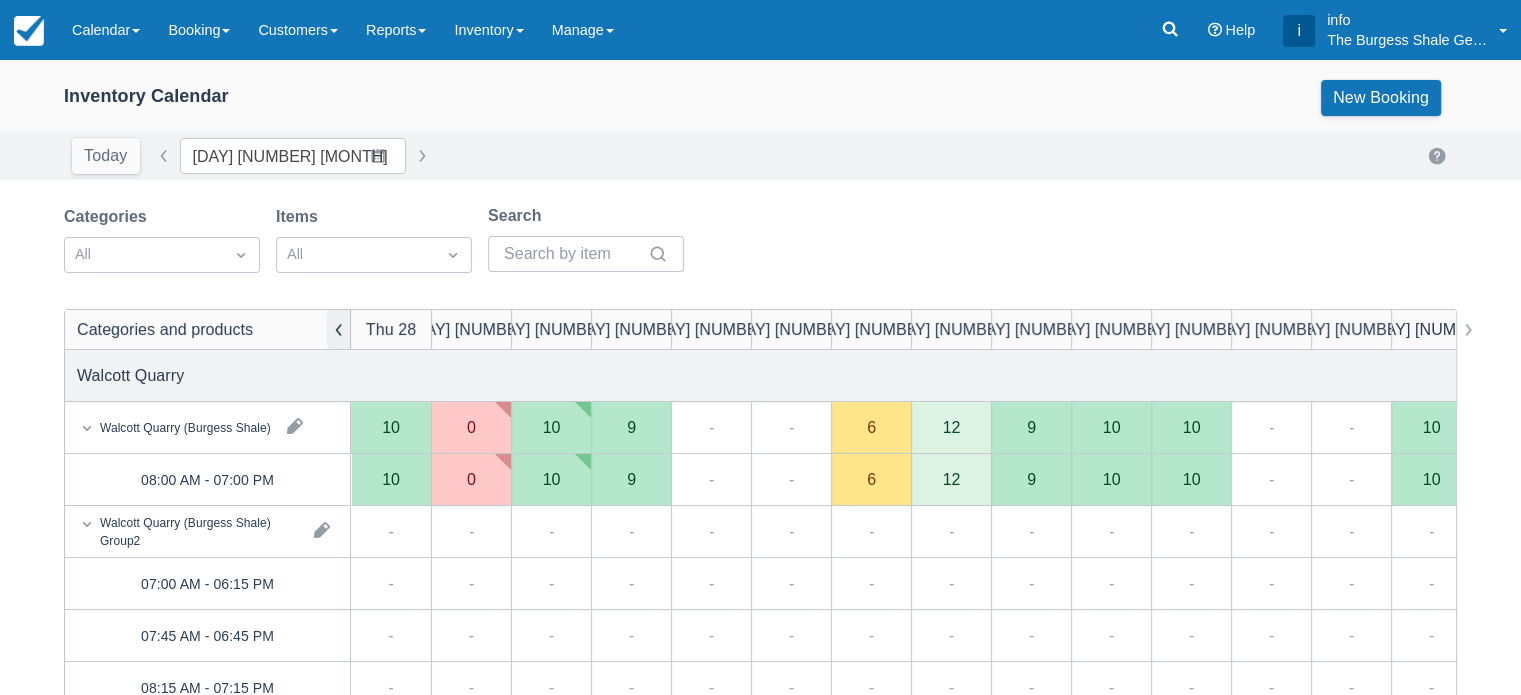click at bounding box center (339, 329) 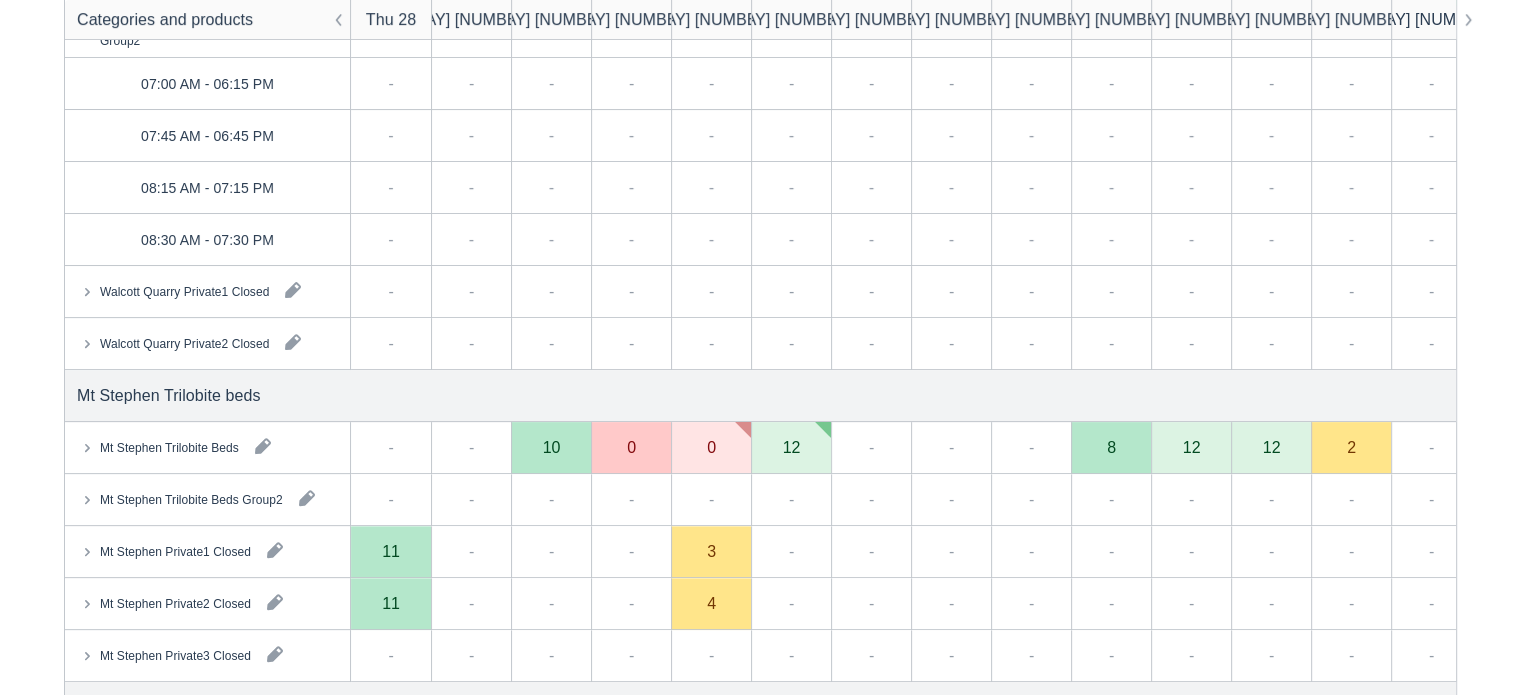 click on "Mt Stephen Trilobite Beds" at bounding box center (169, 447) 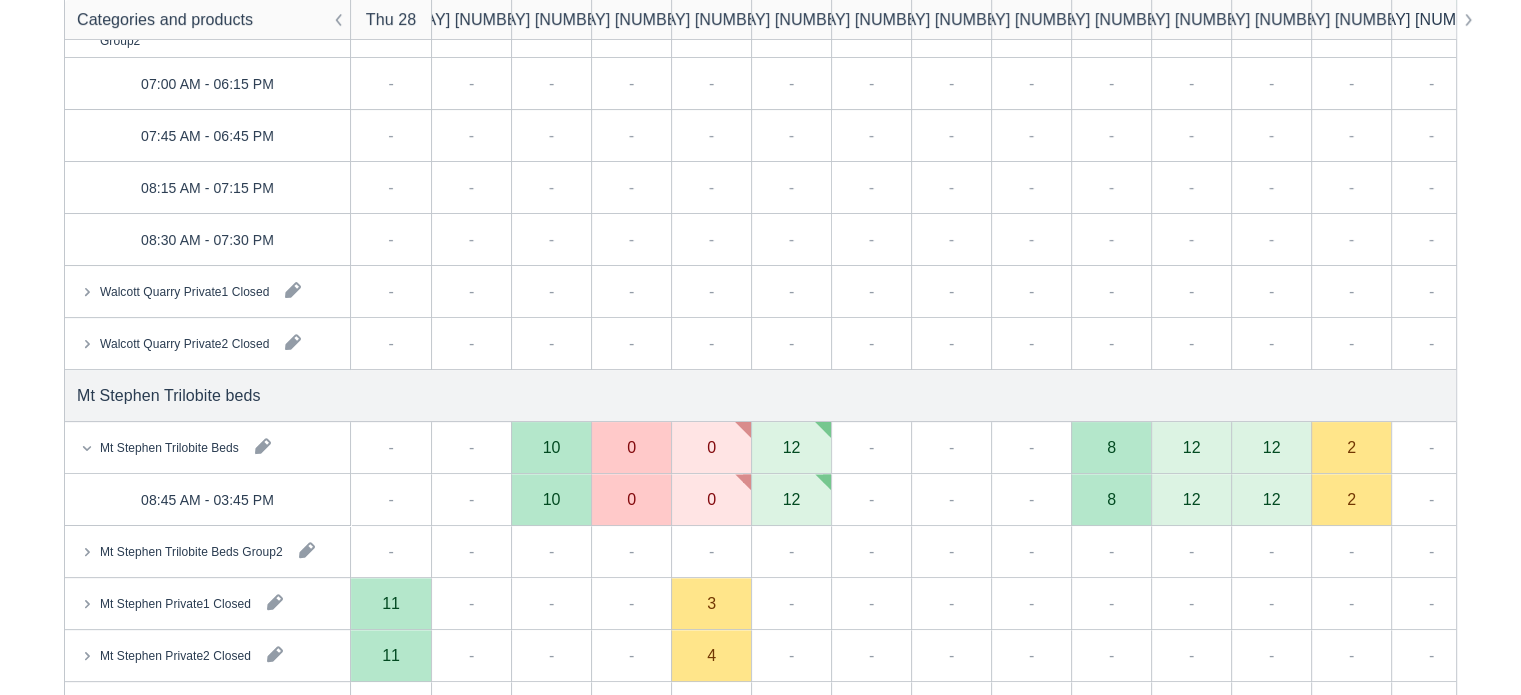 click on "0" at bounding box center (631, 500) 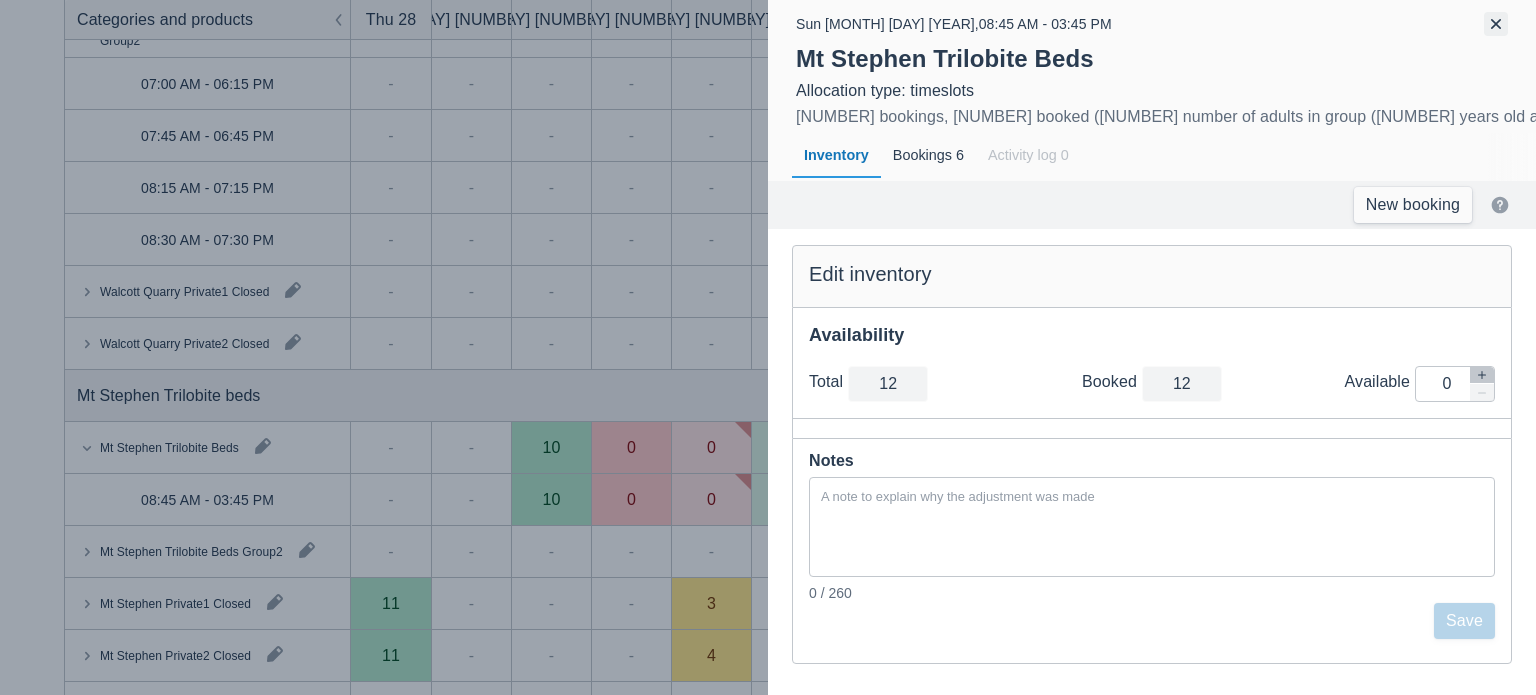 click at bounding box center [1496, 24] 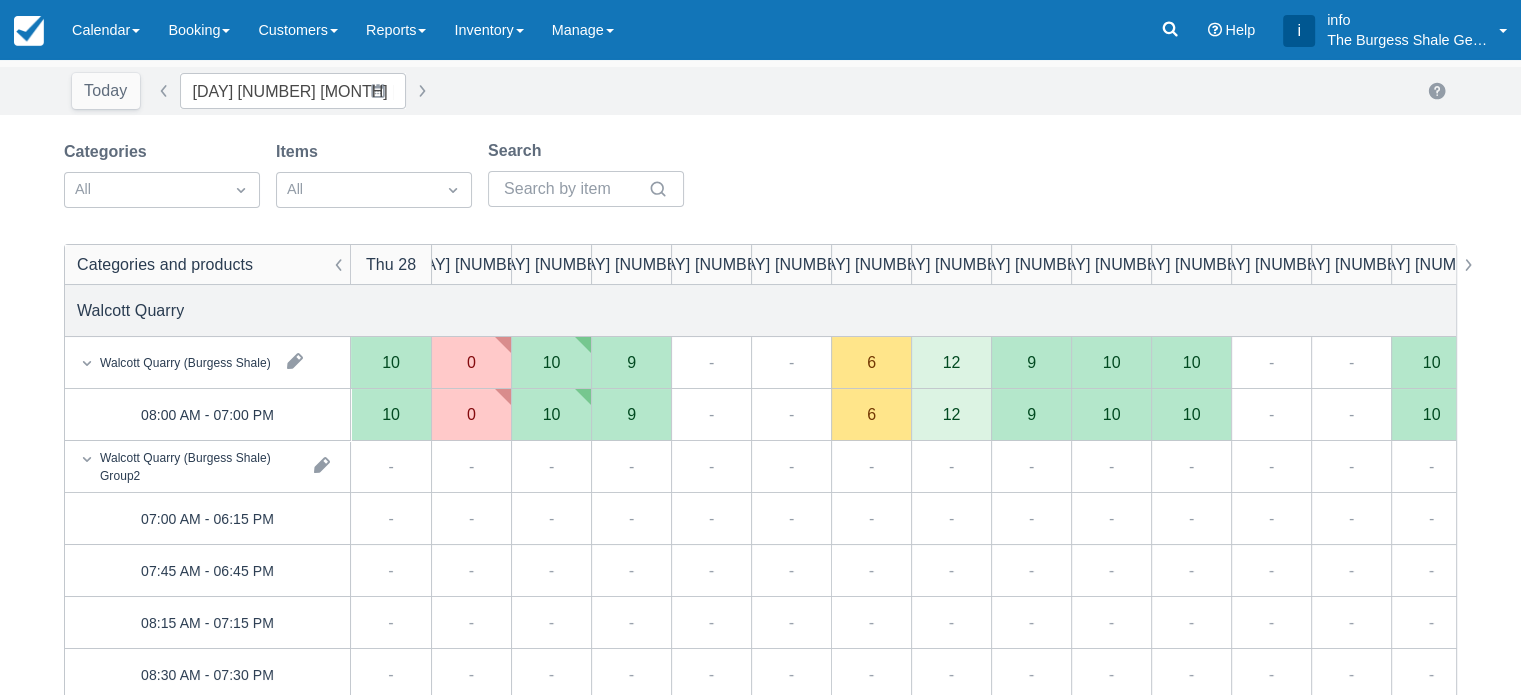 scroll, scrollTop: 0, scrollLeft: 0, axis: both 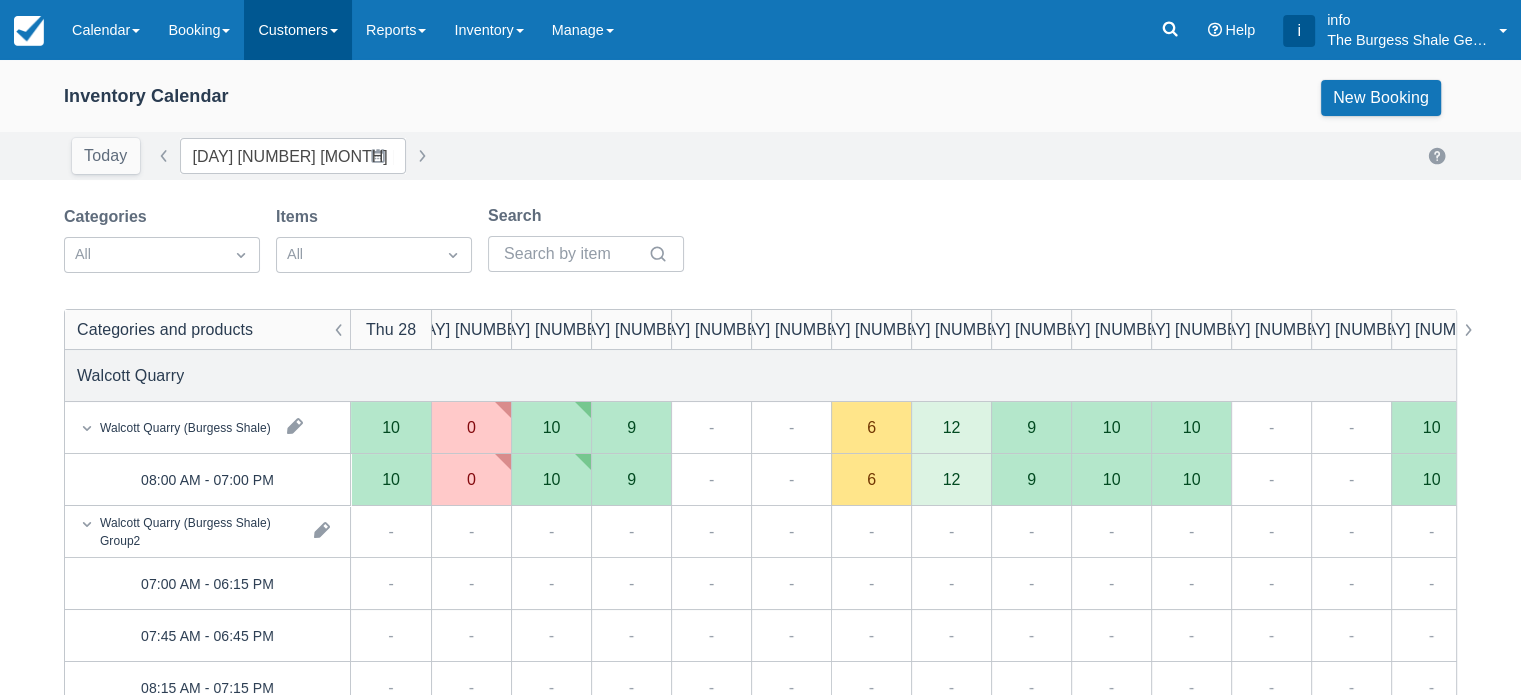 click on "Customers" at bounding box center (298, 30) 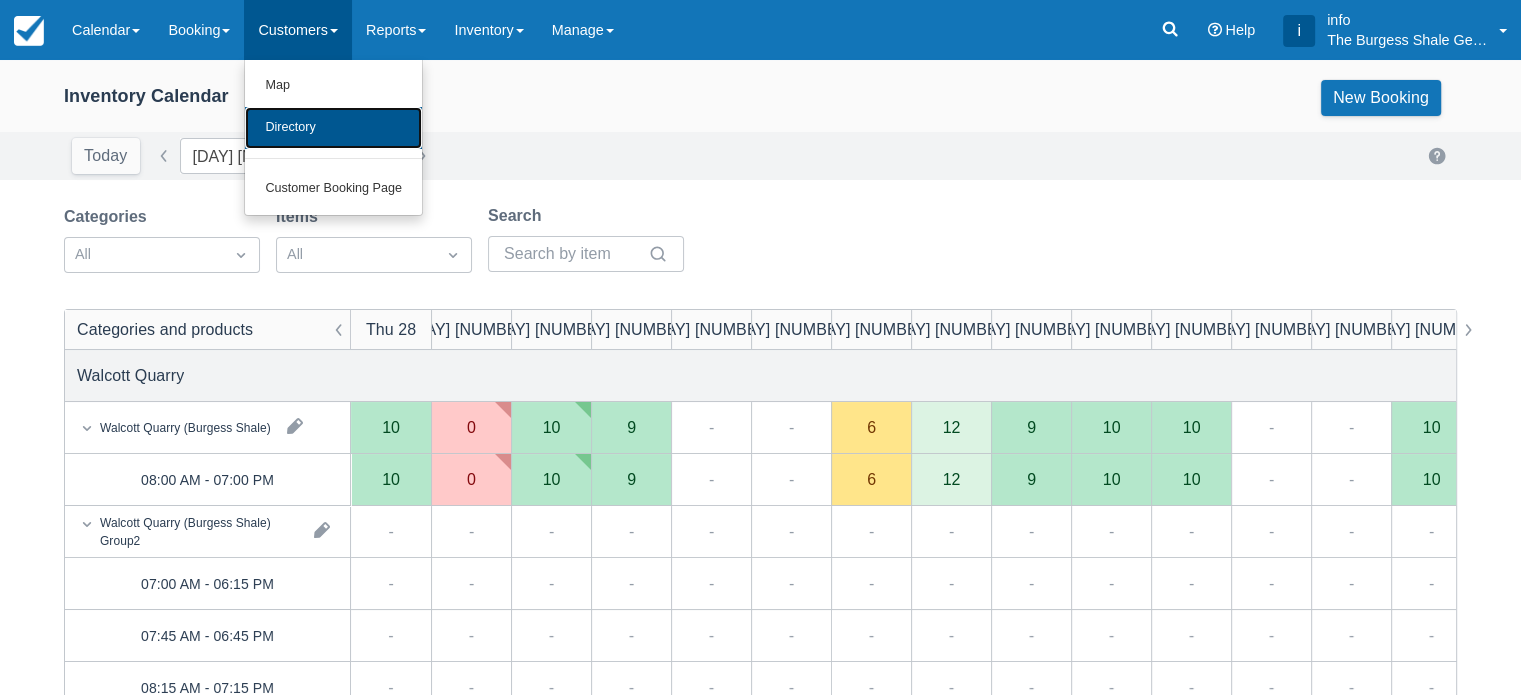 click on "Directory" at bounding box center (333, 128) 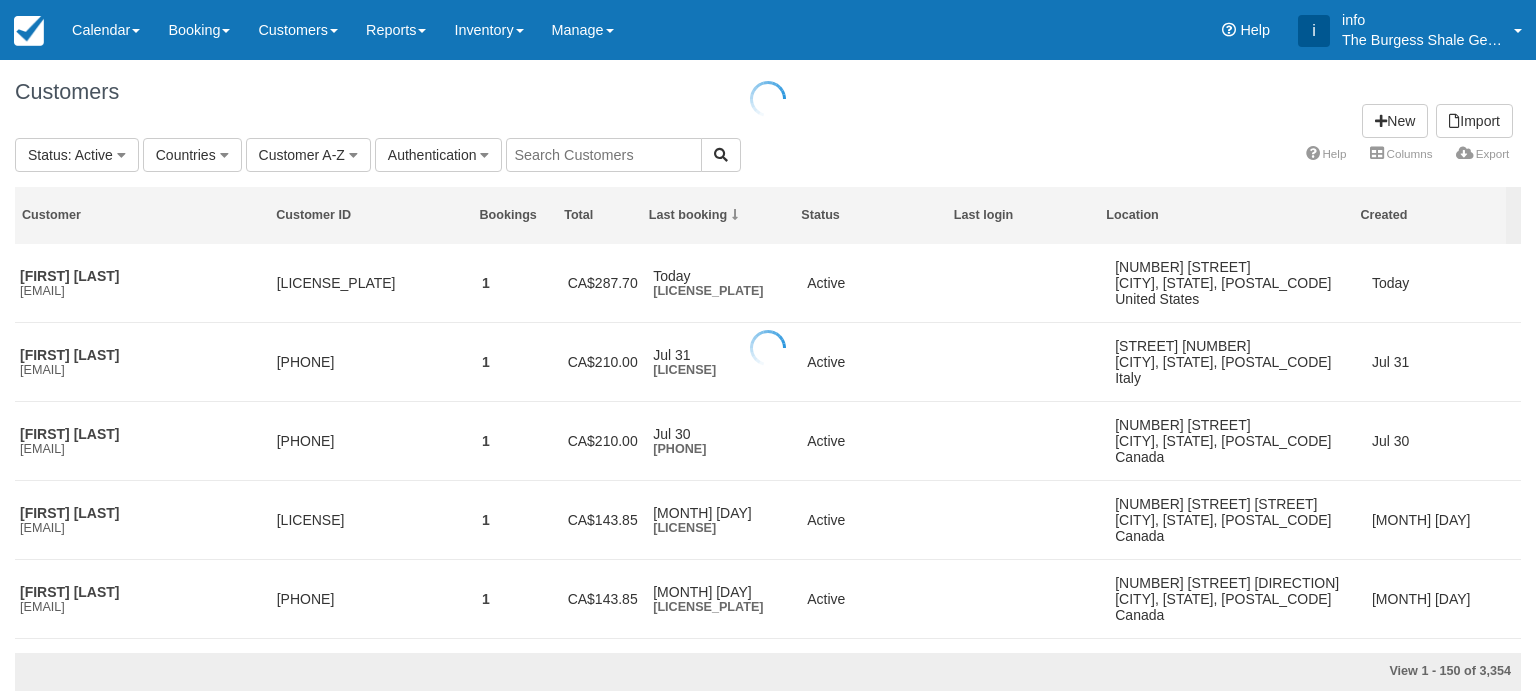 scroll, scrollTop: 0, scrollLeft: 0, axis: both 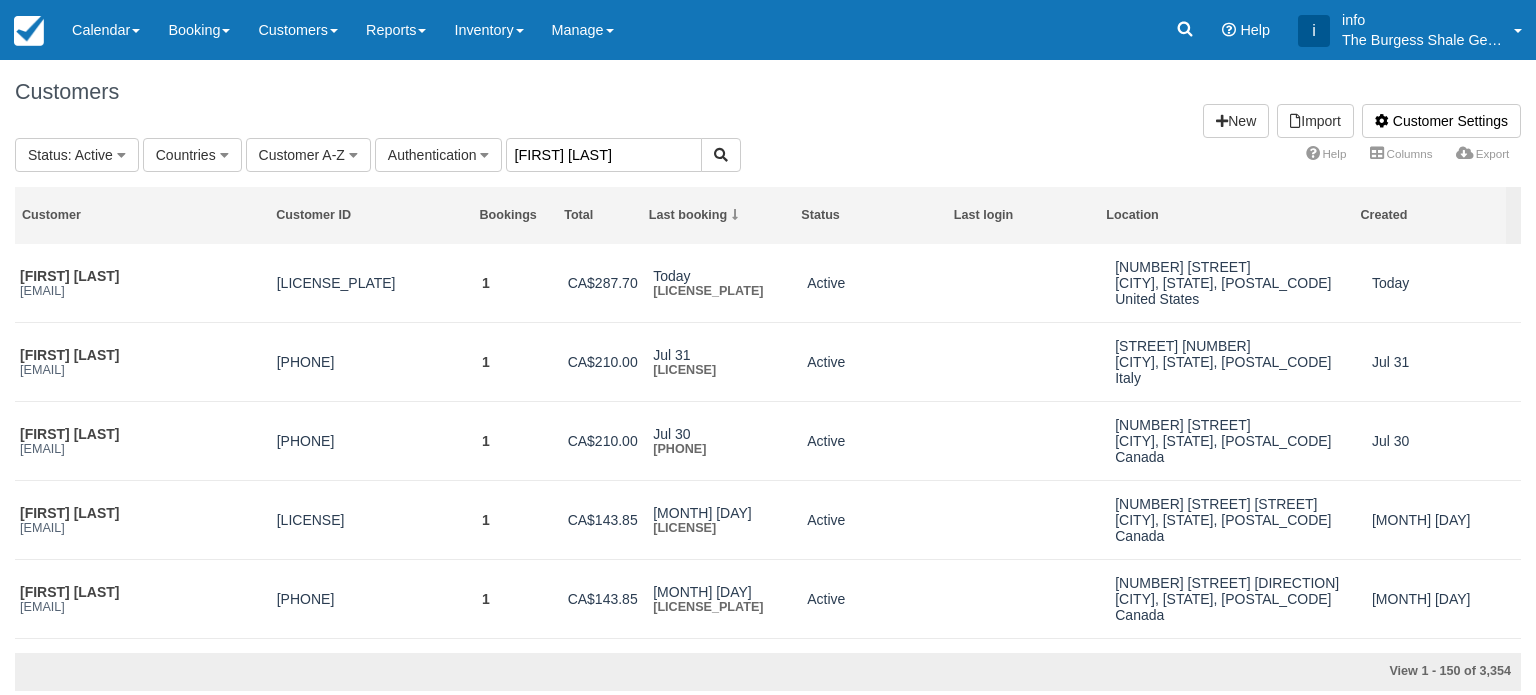 type on "[FIRST] [LAST]" 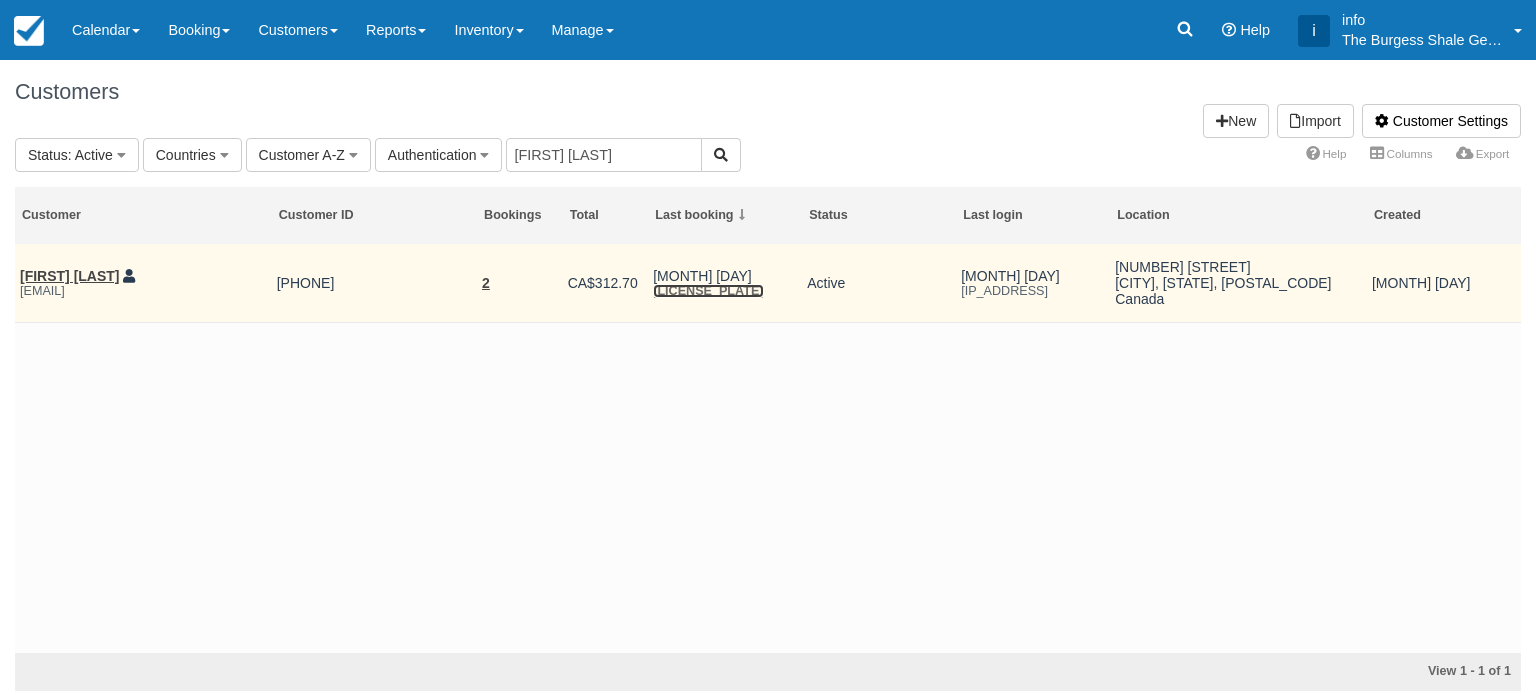 click on "[LICENSE_PLATE]" at bounding box center [708, 291] 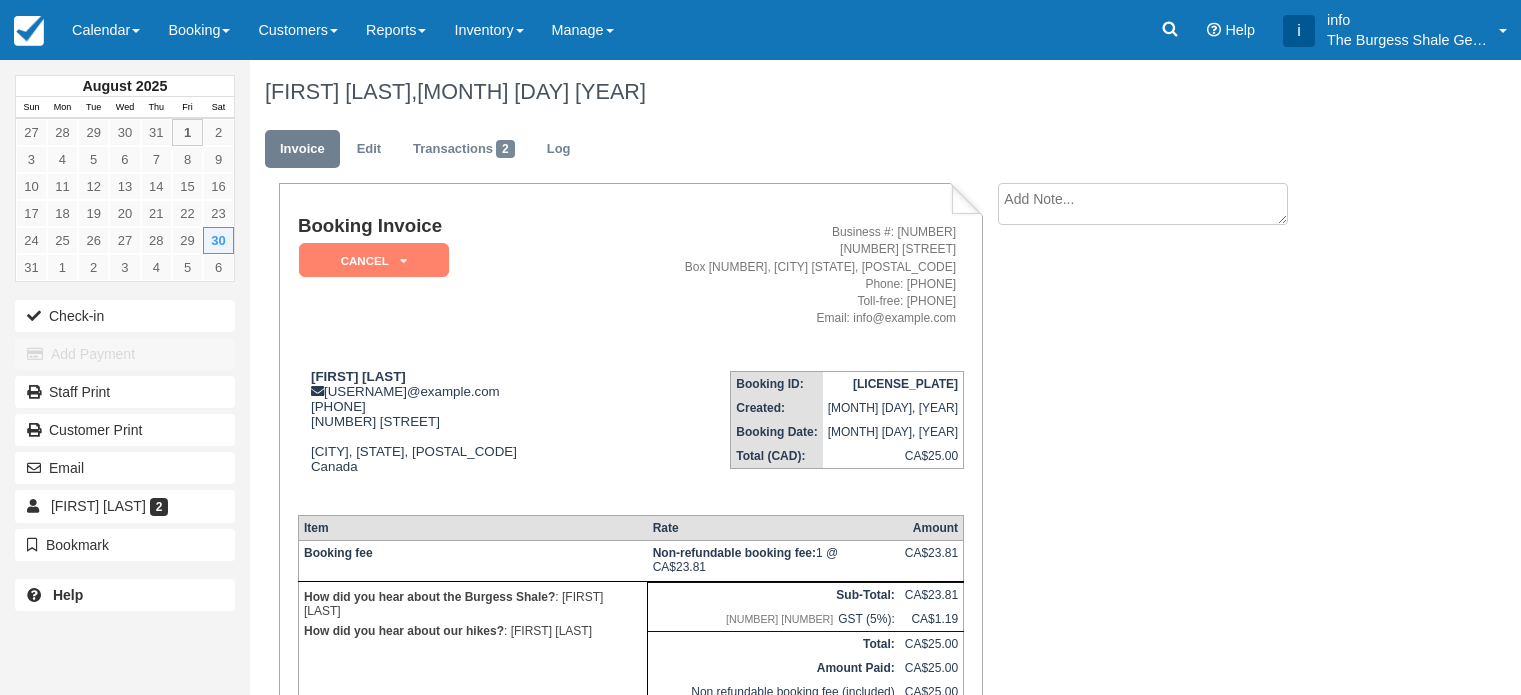 scroll, scrollTop: 0, scrollLeft: 0, axis: both 